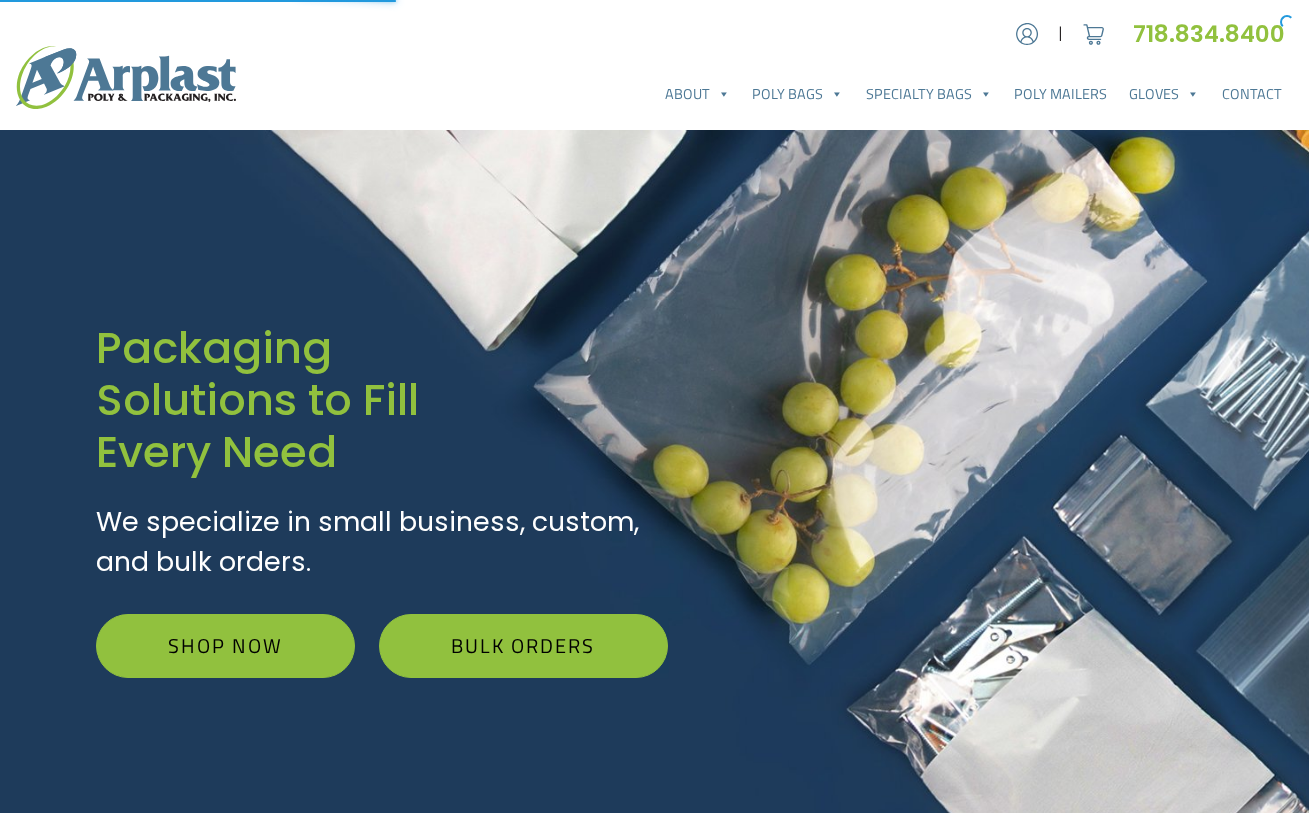 scroll, scrollTop: 0, scrollLeft: 0, axis: both 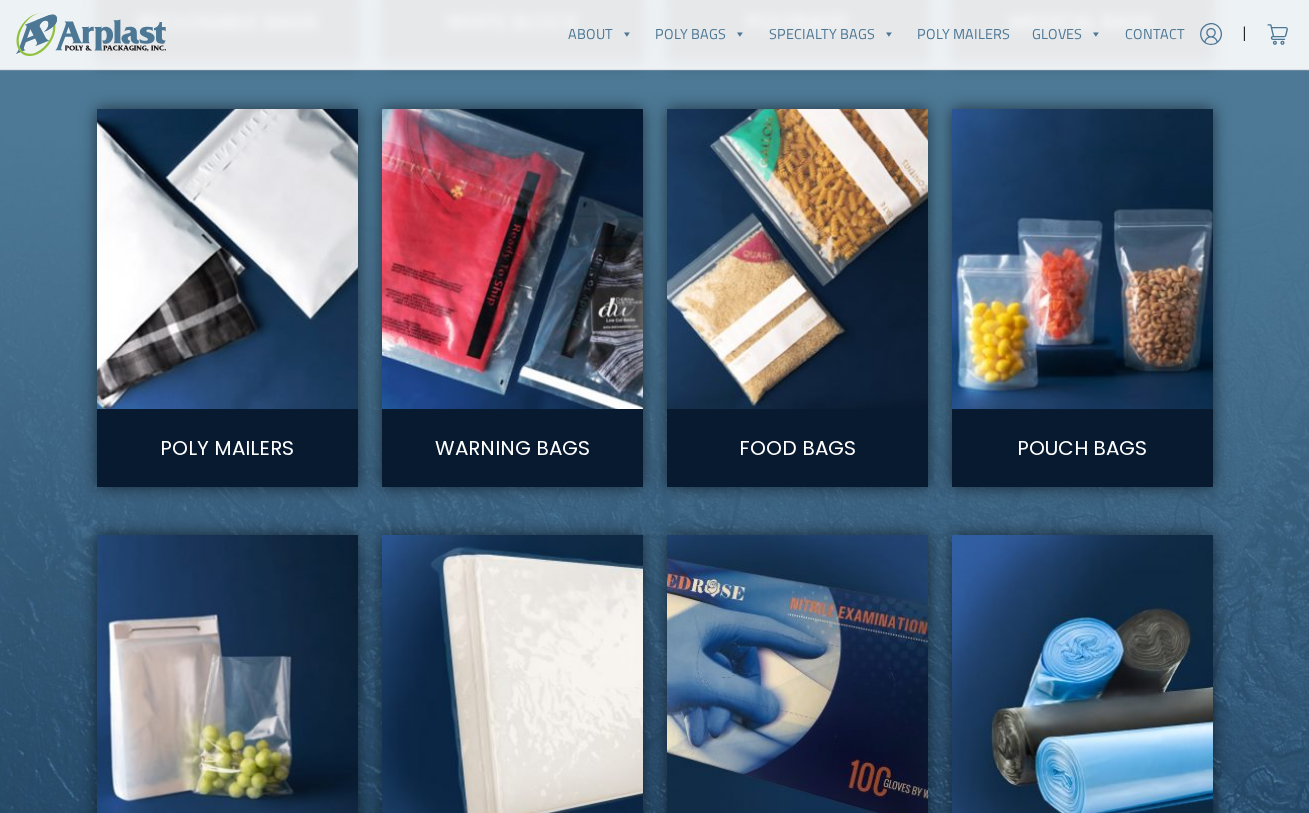 click at bounding box center (1081, 259) 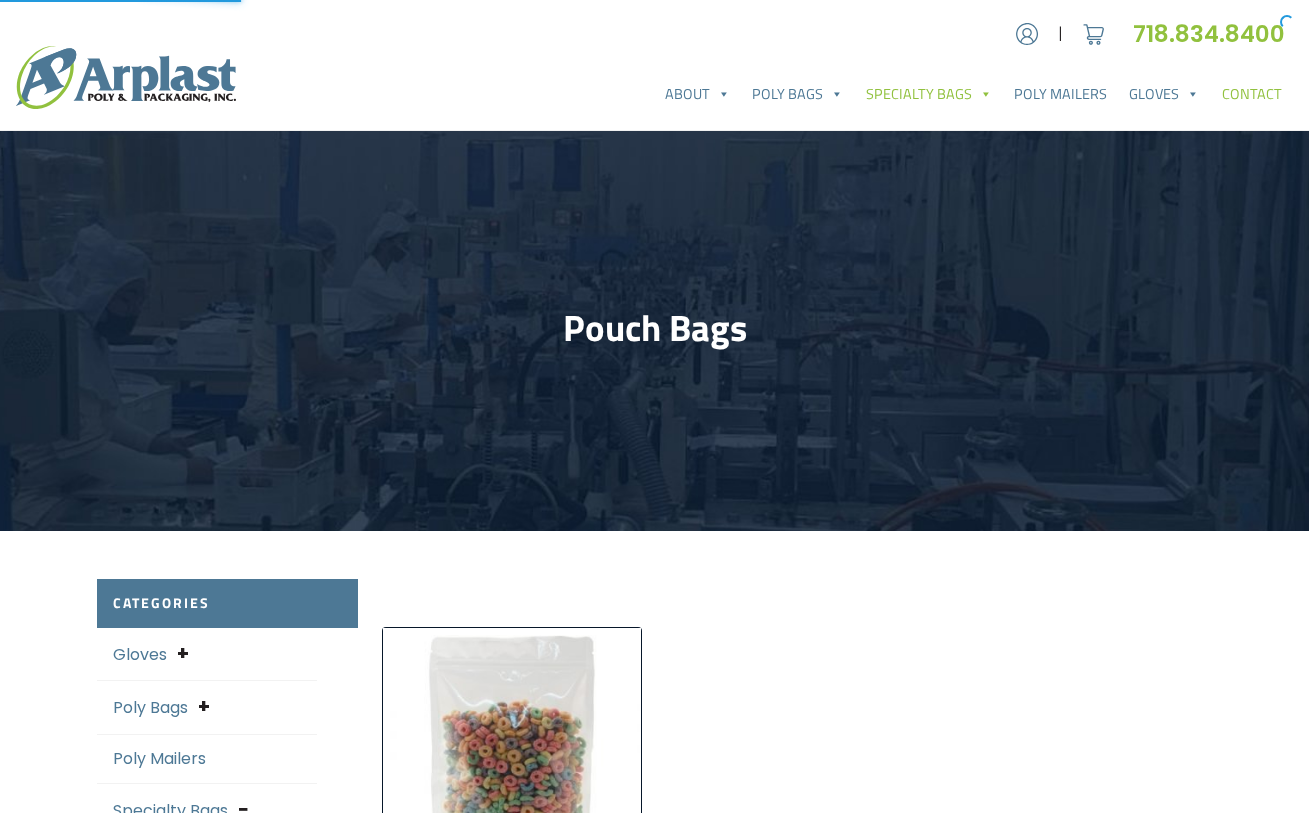 scroll, scrollTop: 0, scrollLeft: 0, axis: both 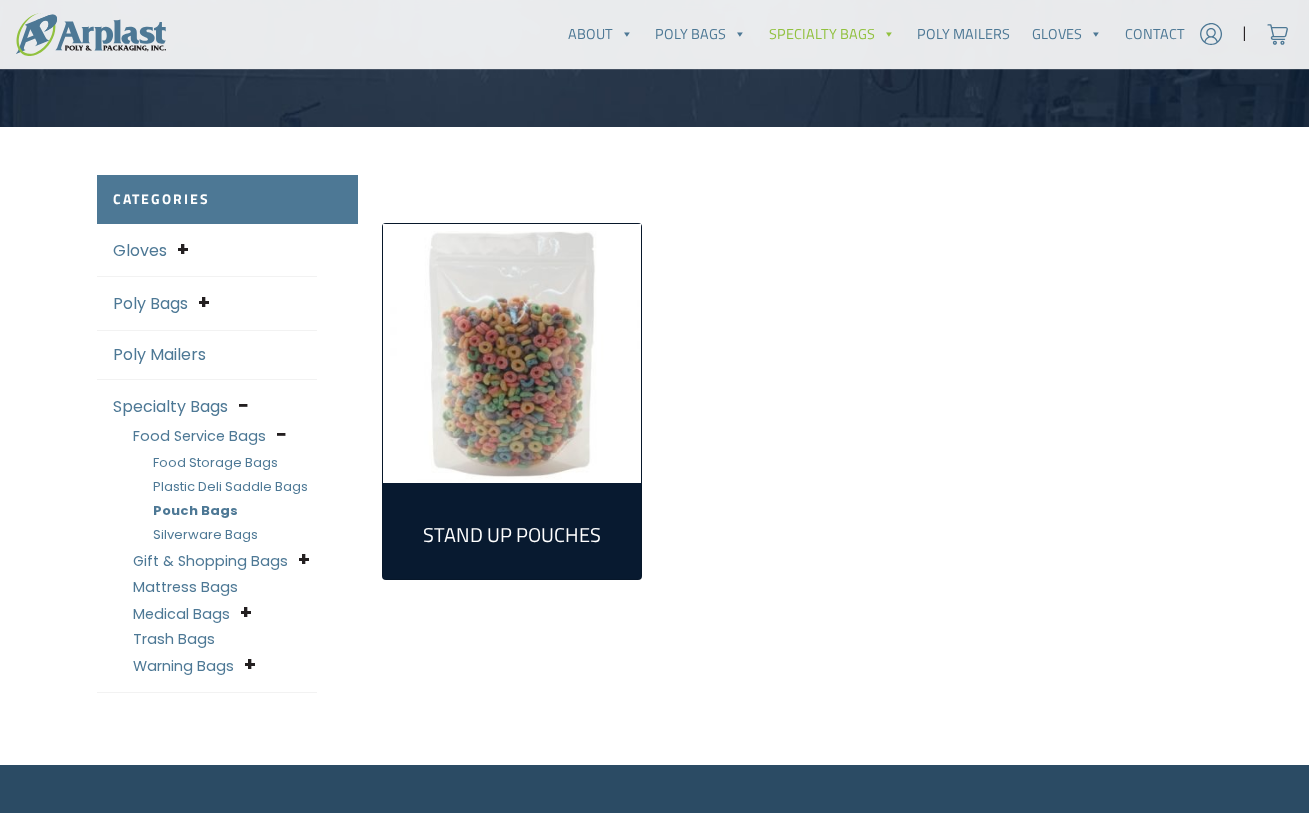 click at bounding box center (512, 353) 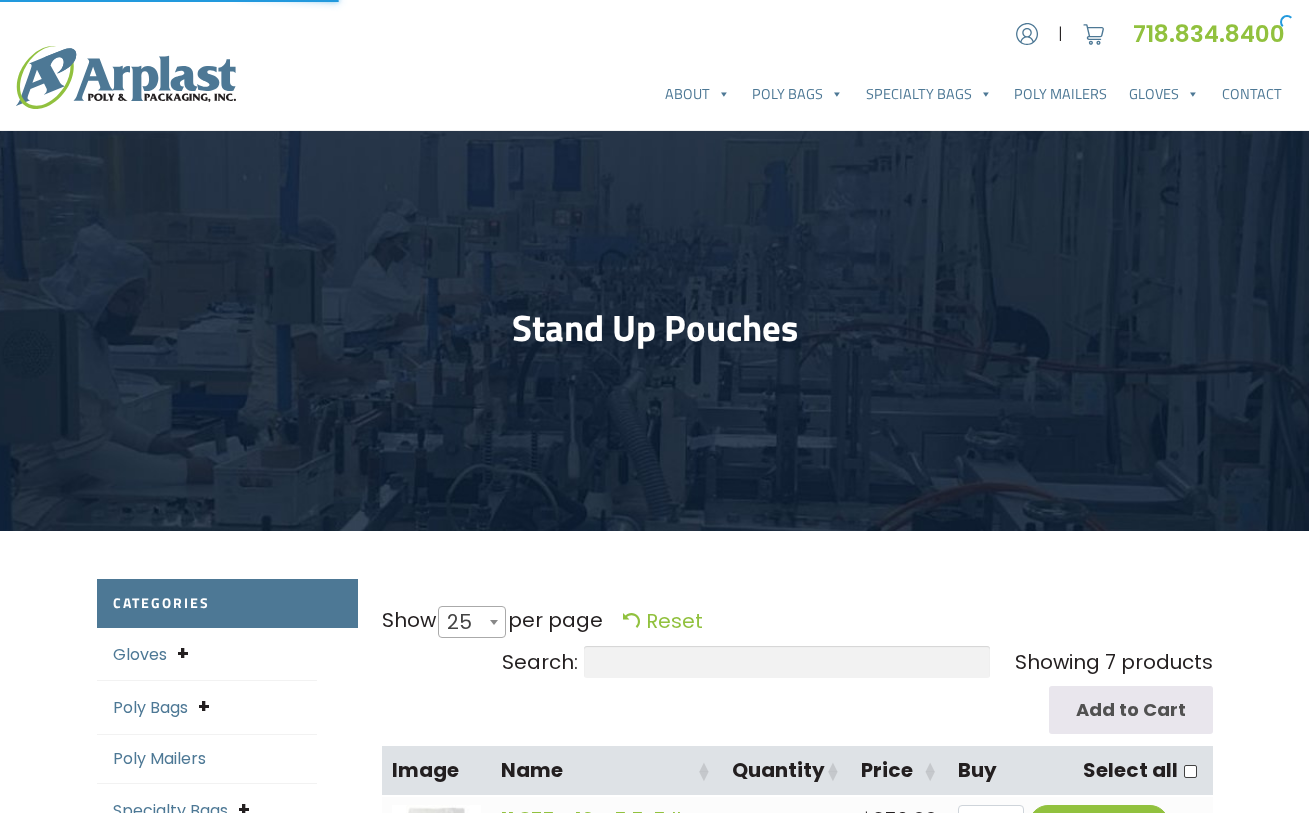select on "25" 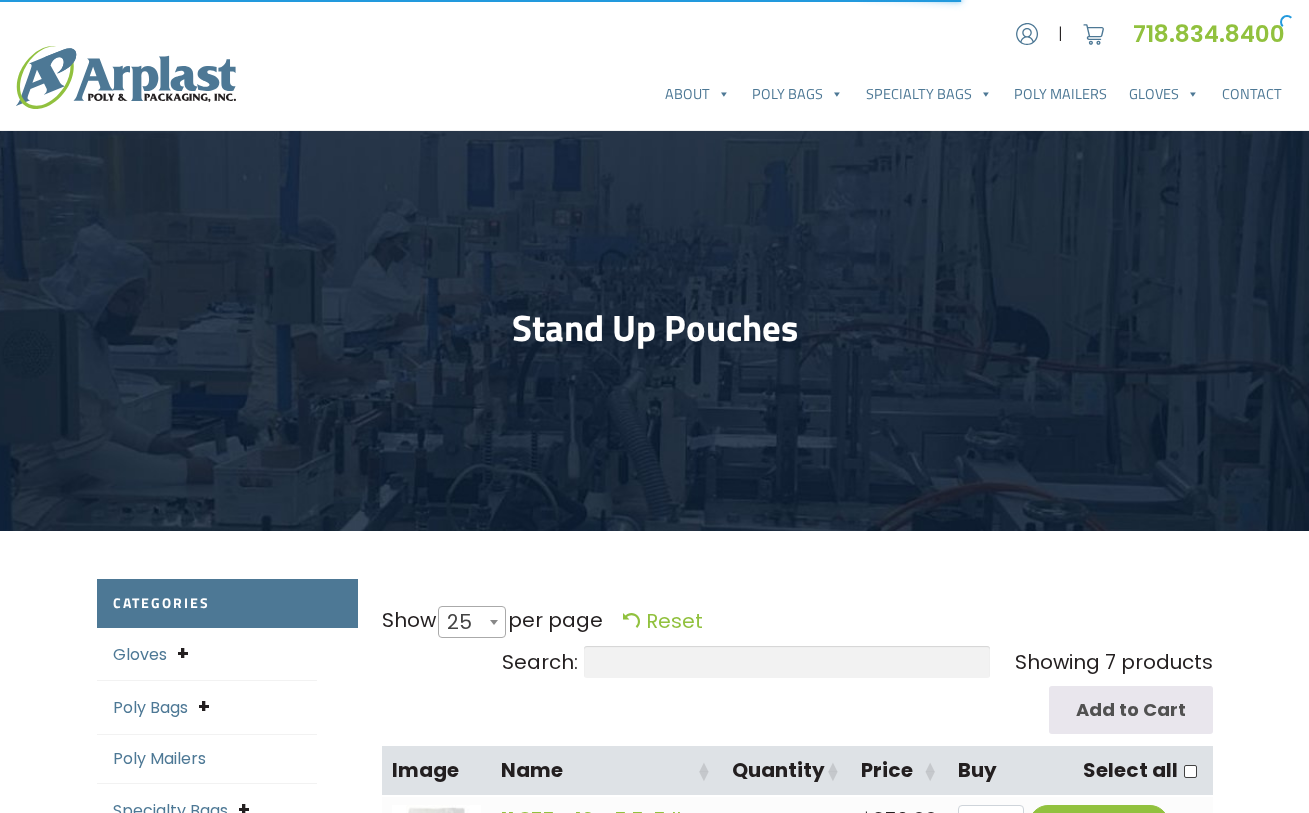 scroll, scrollTop: 0, scrollLeft: 0, axis: both 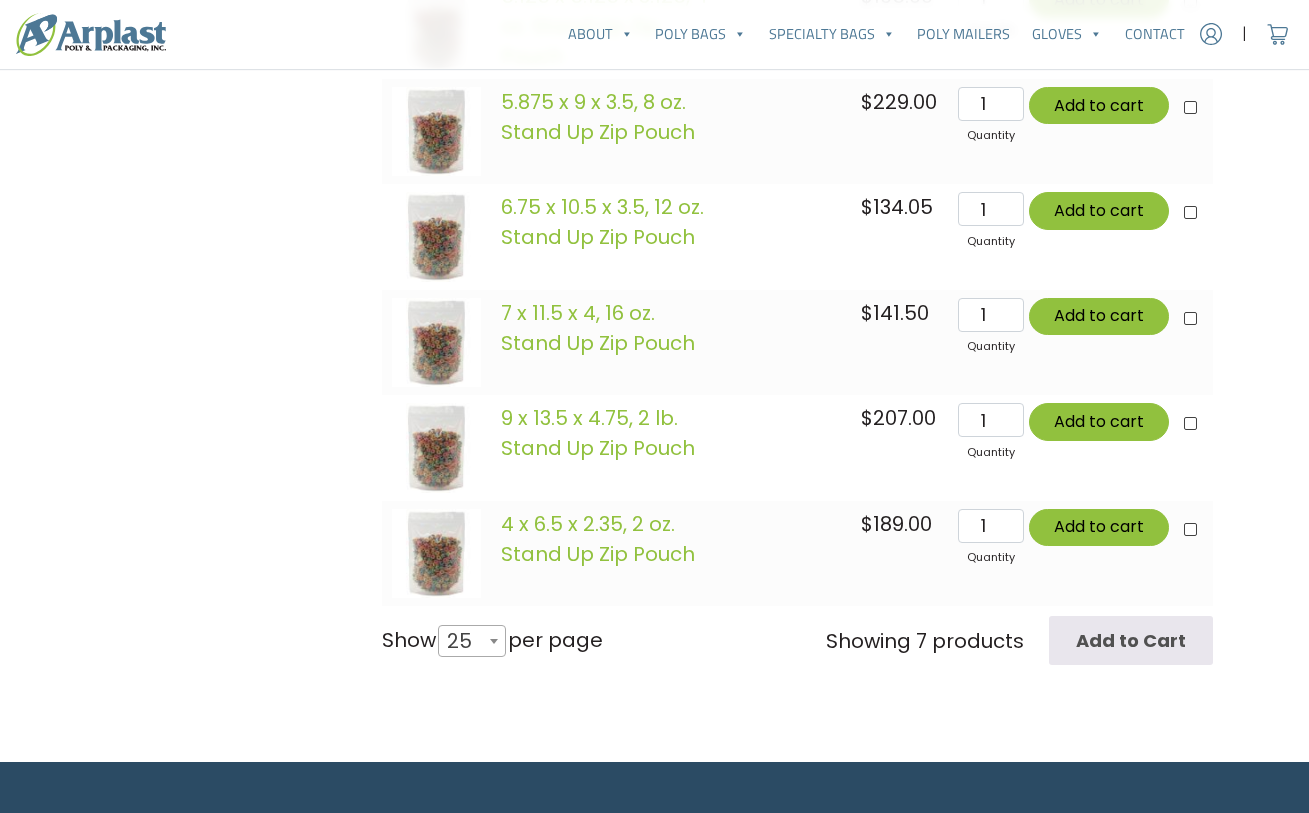 type on "2" 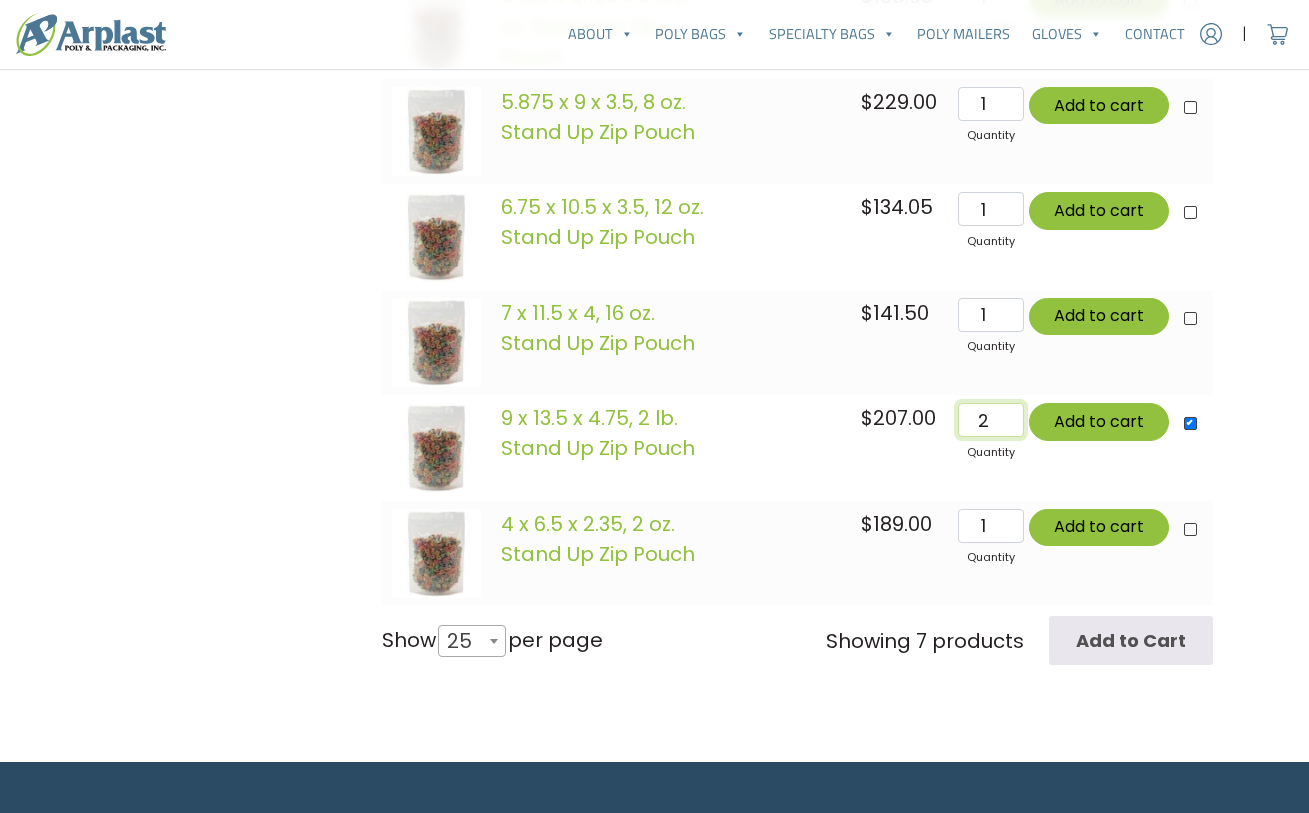type on "Add 2 items for $414.00" 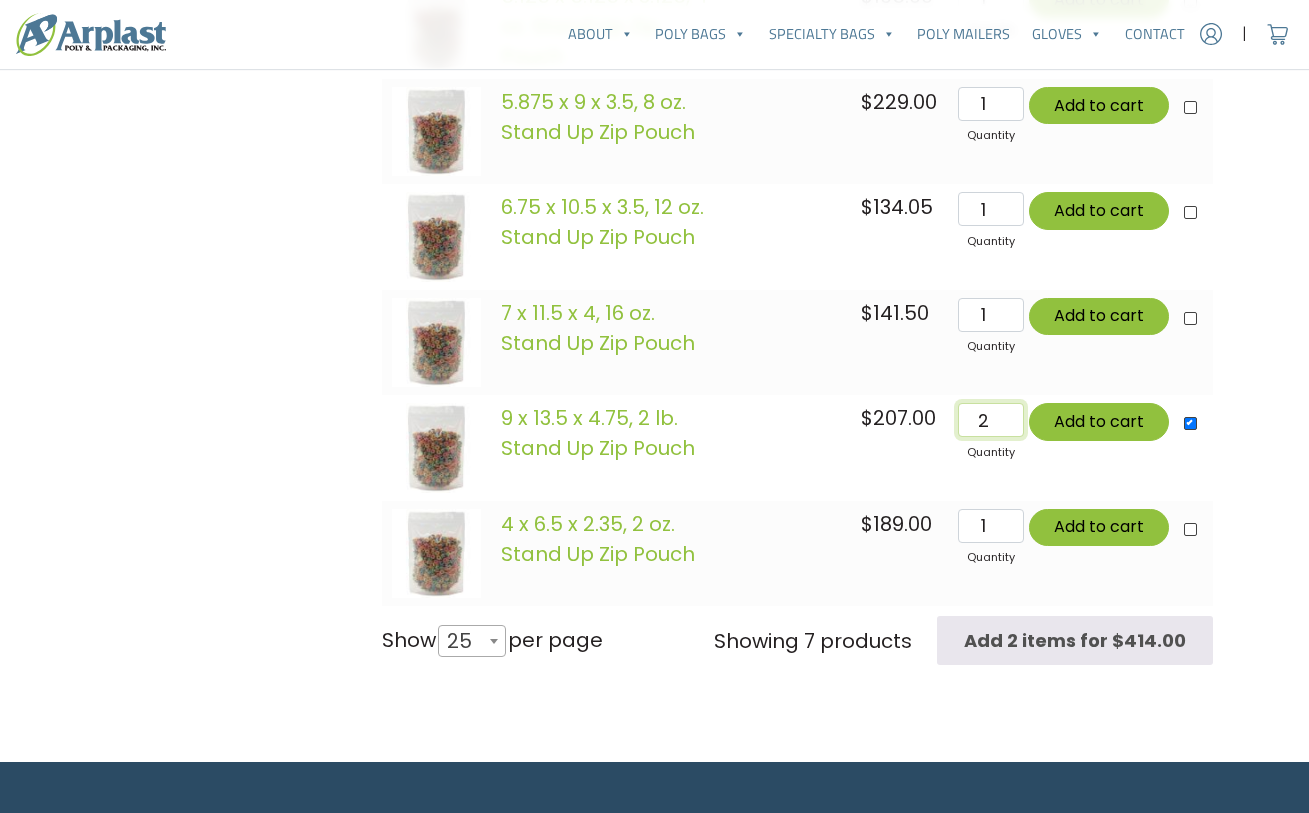 click on "2" 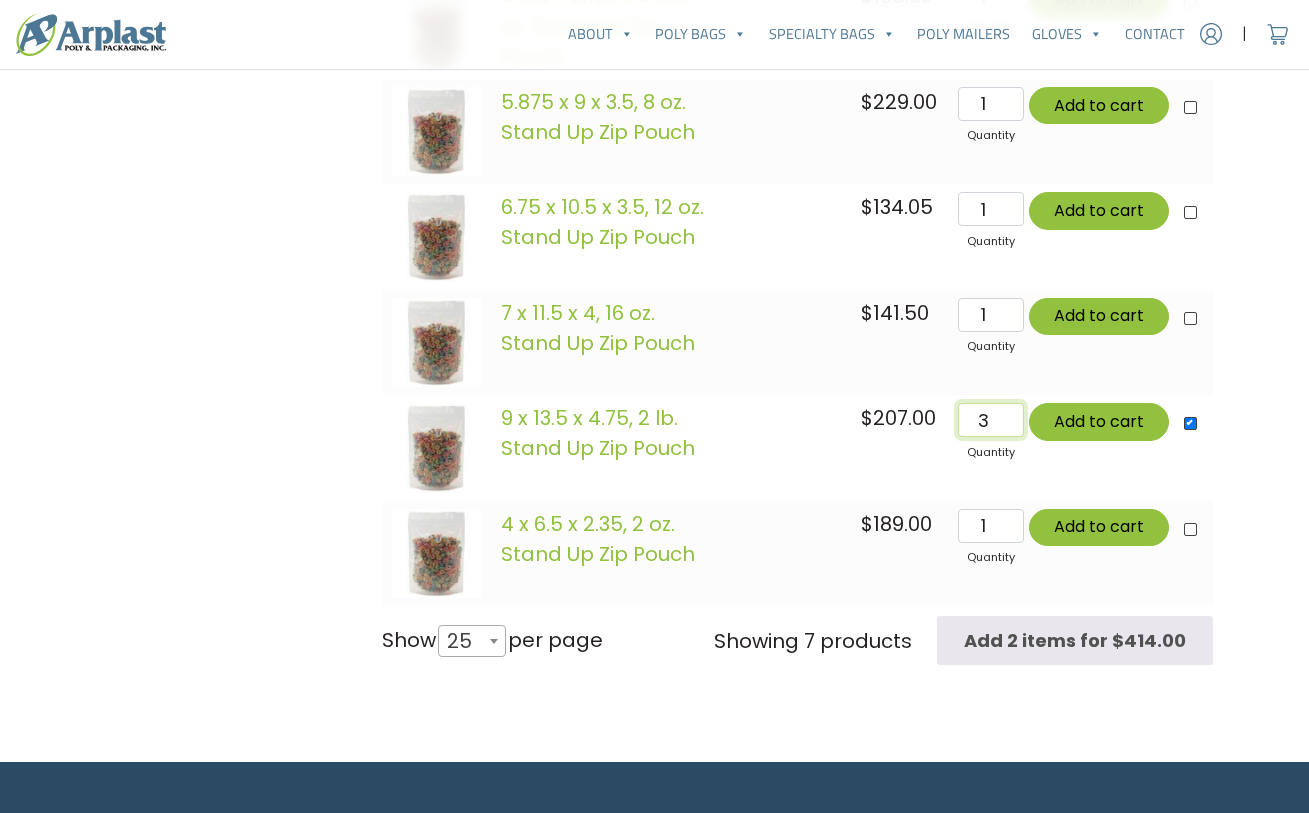type on "Add 3 items for $621.00" 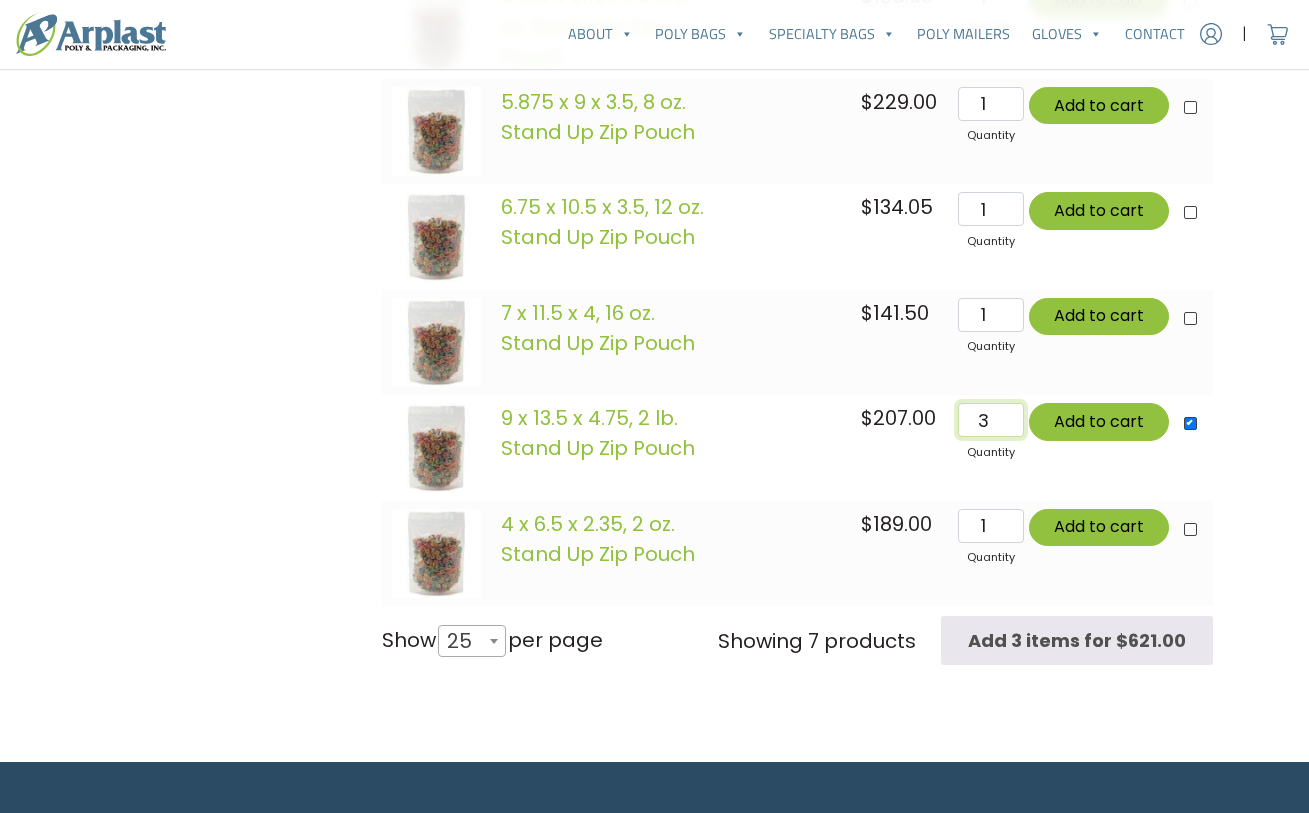 click on "3" 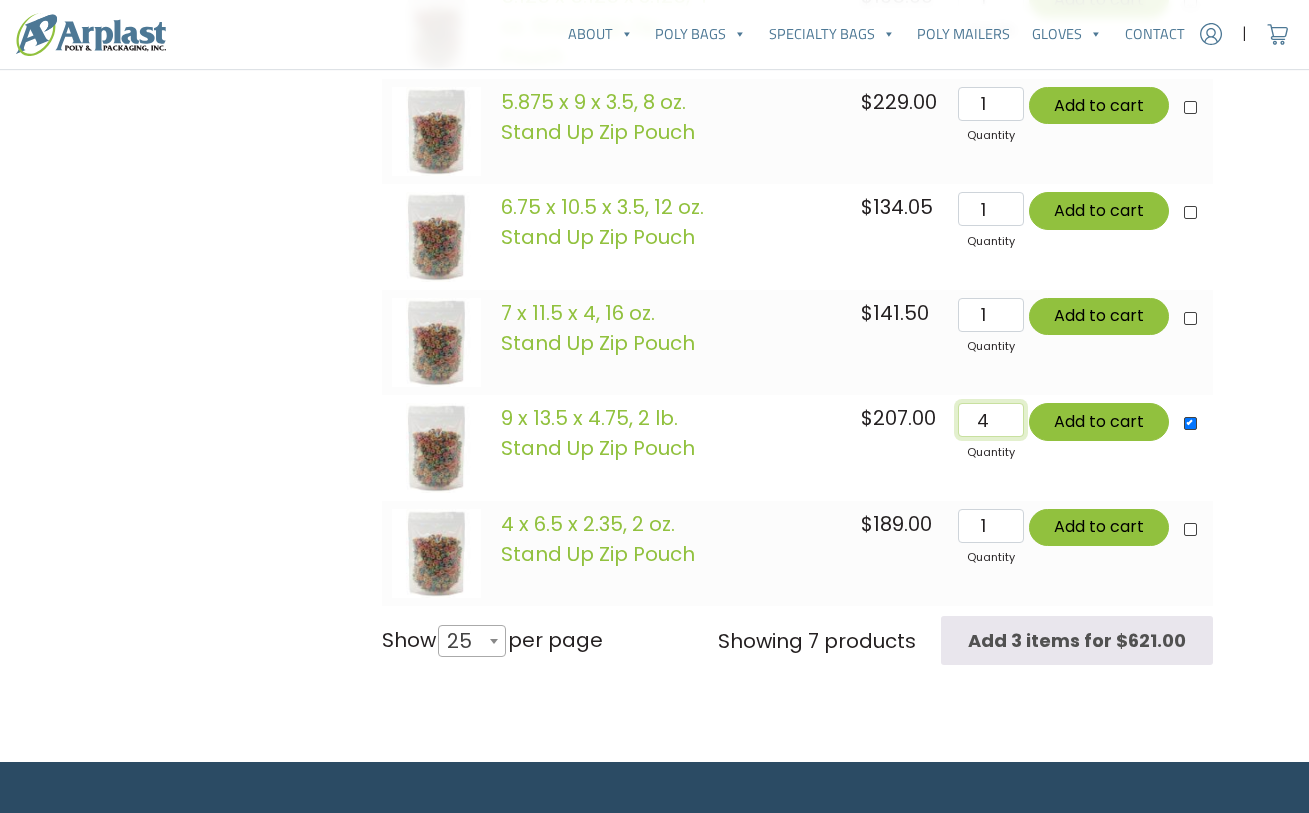type on "Add 4 items for $828.00" 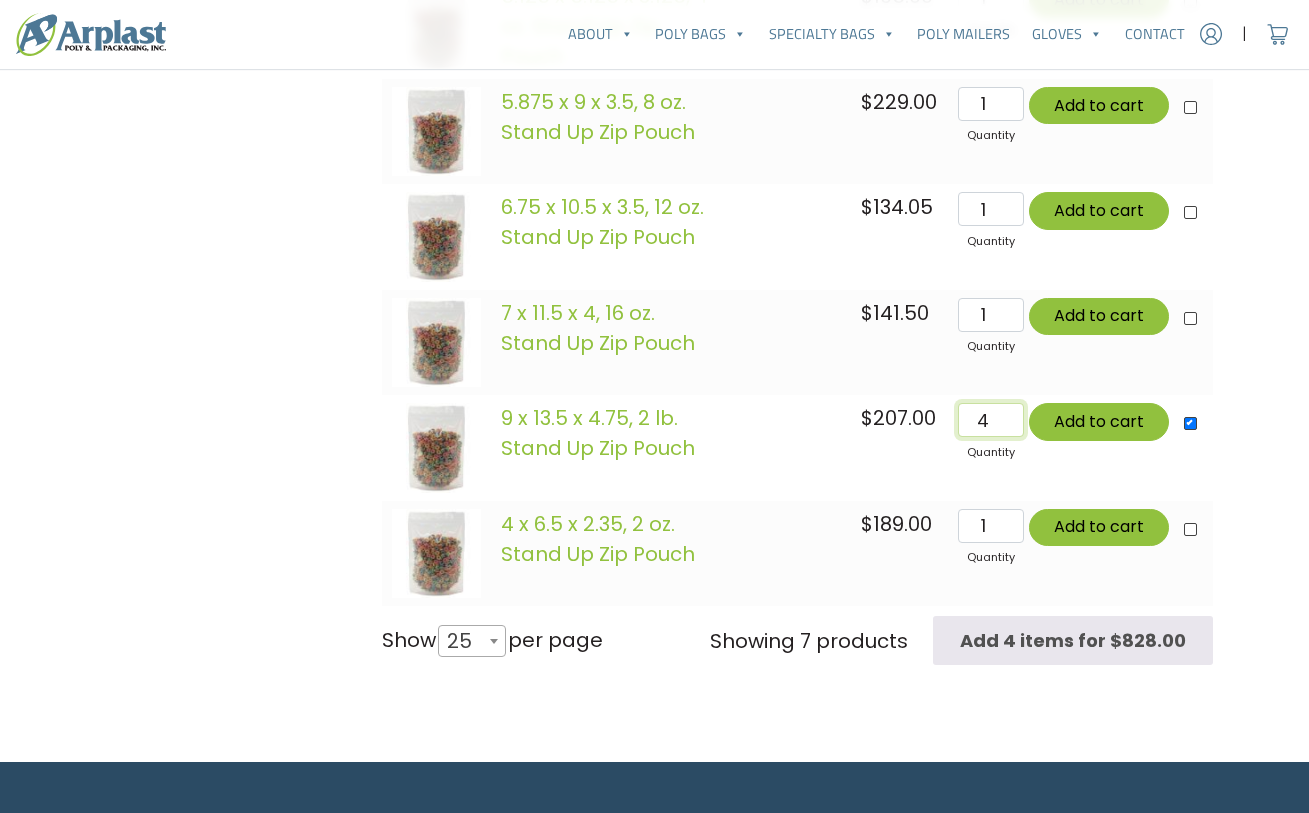 click on "4" 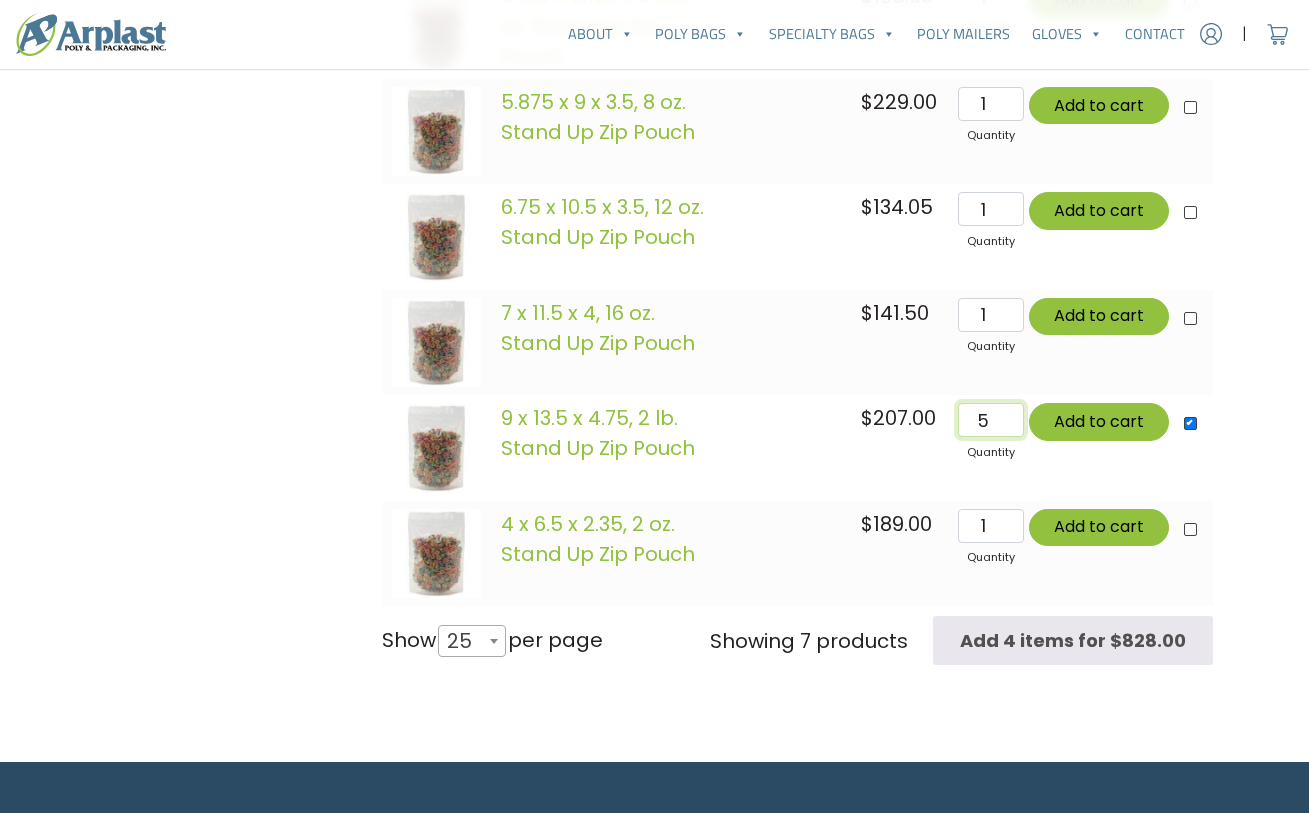 type on "Add 5 items for $1035.00" 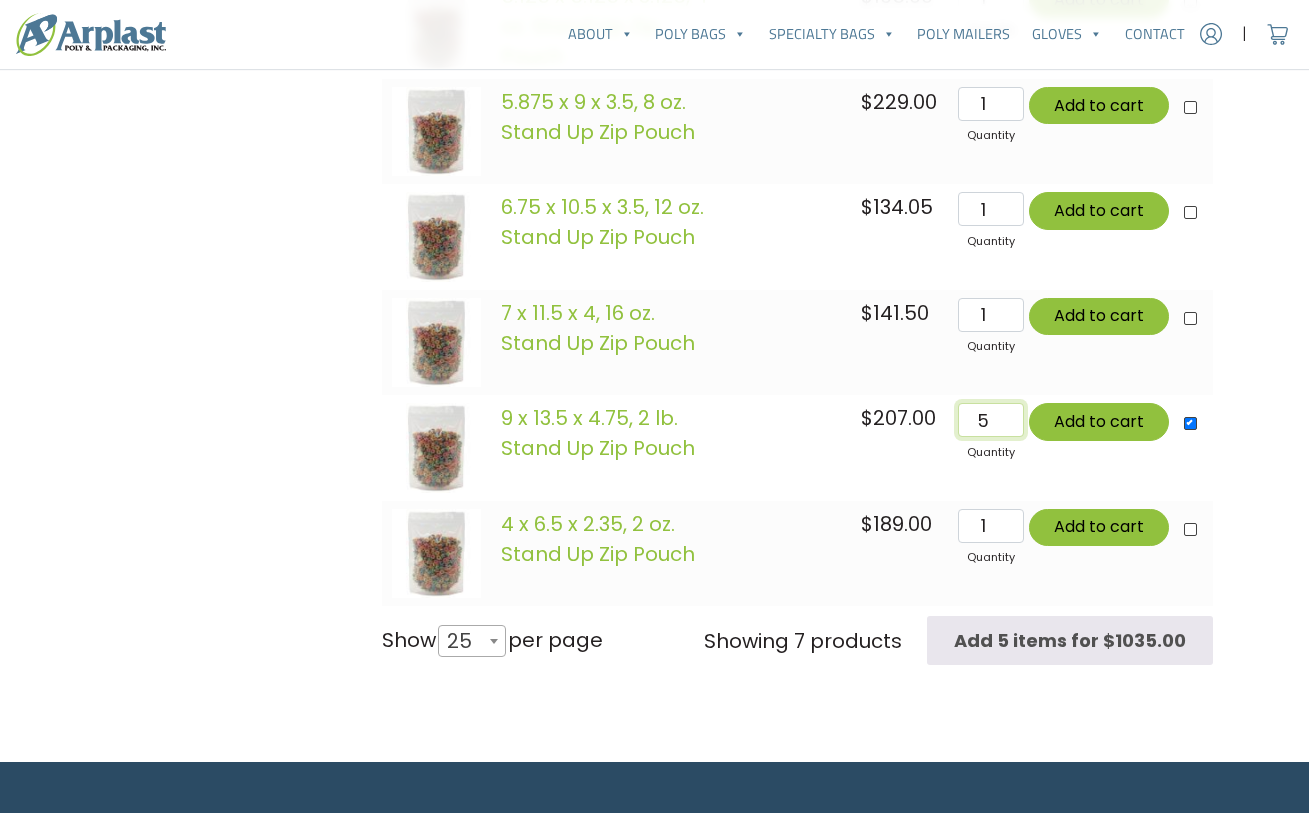 click on "5" 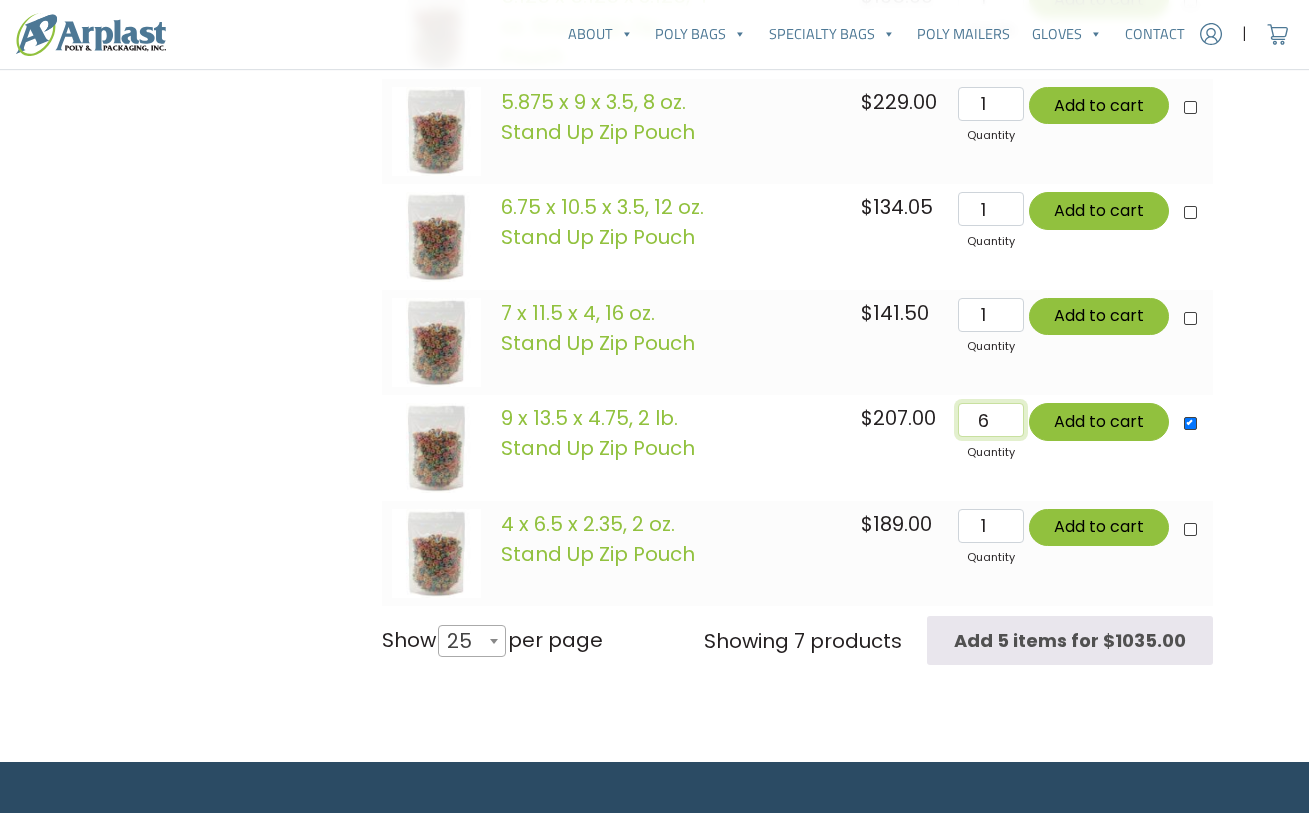 type on "Add 6 items for $1242.00" 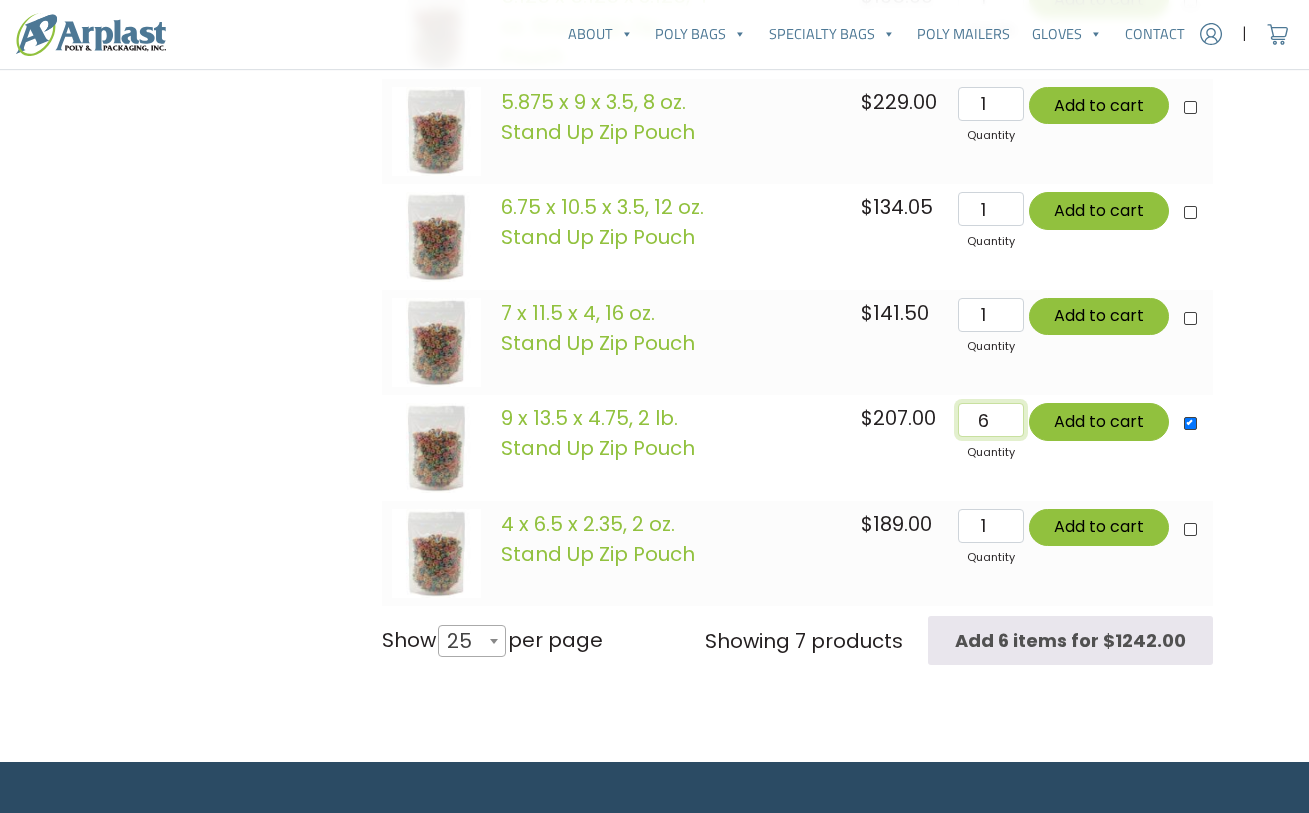 click on "6" 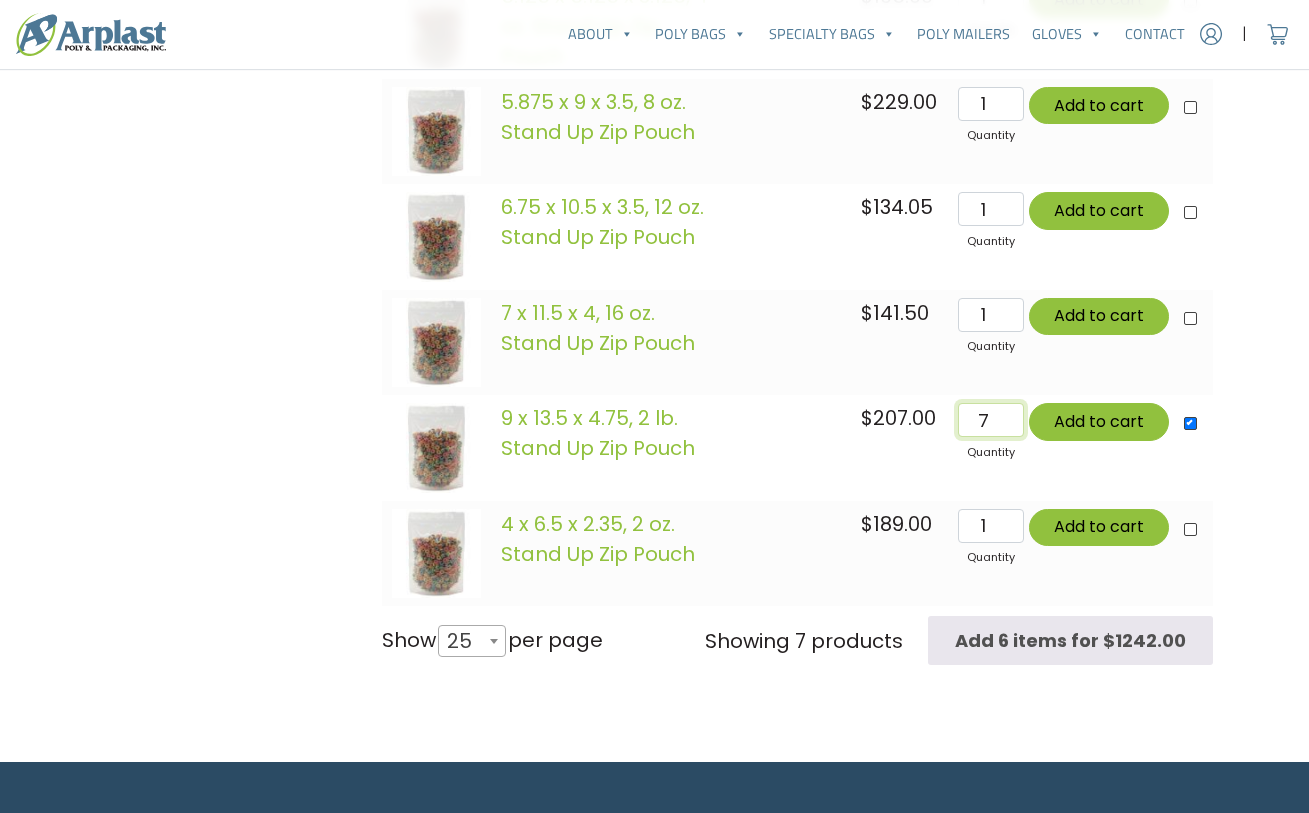 type on "Add 7 items for $1449.00" 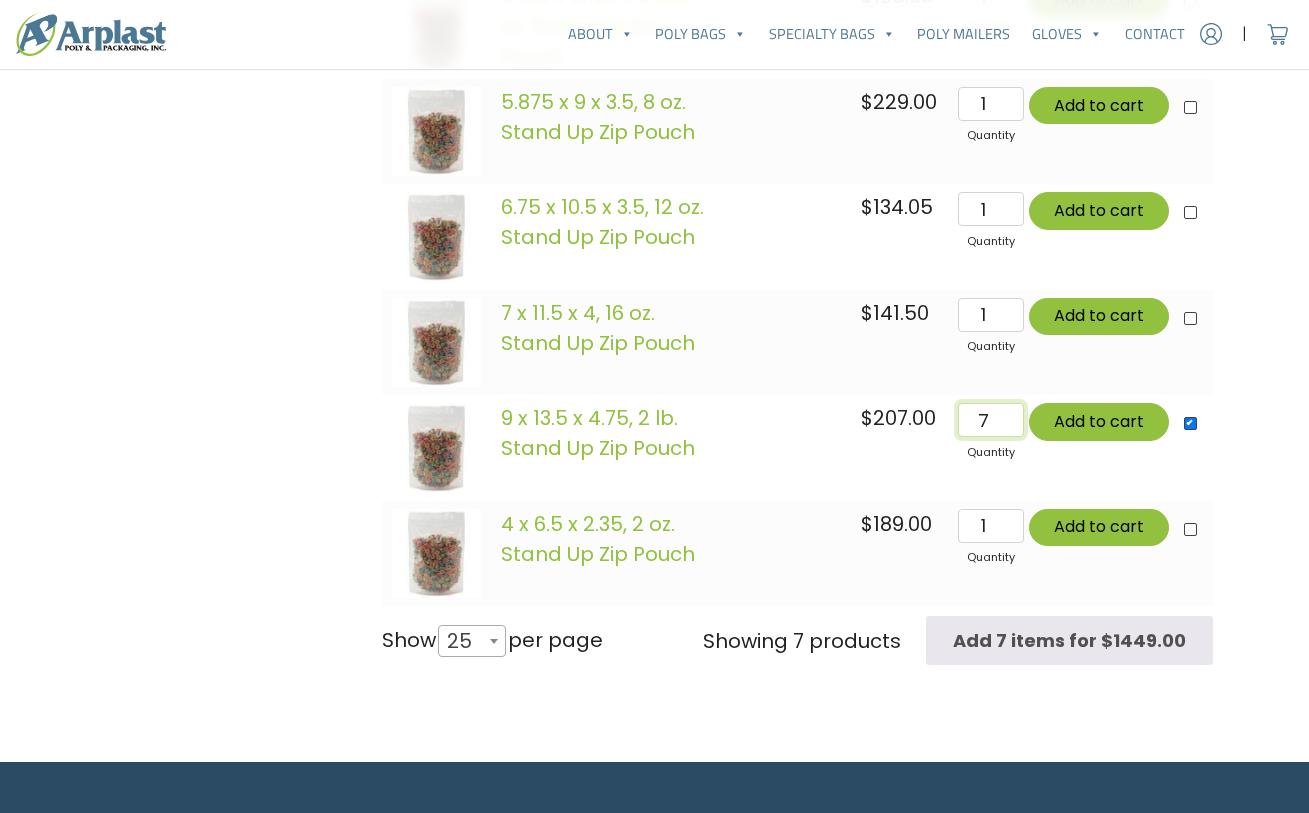 click on "7" 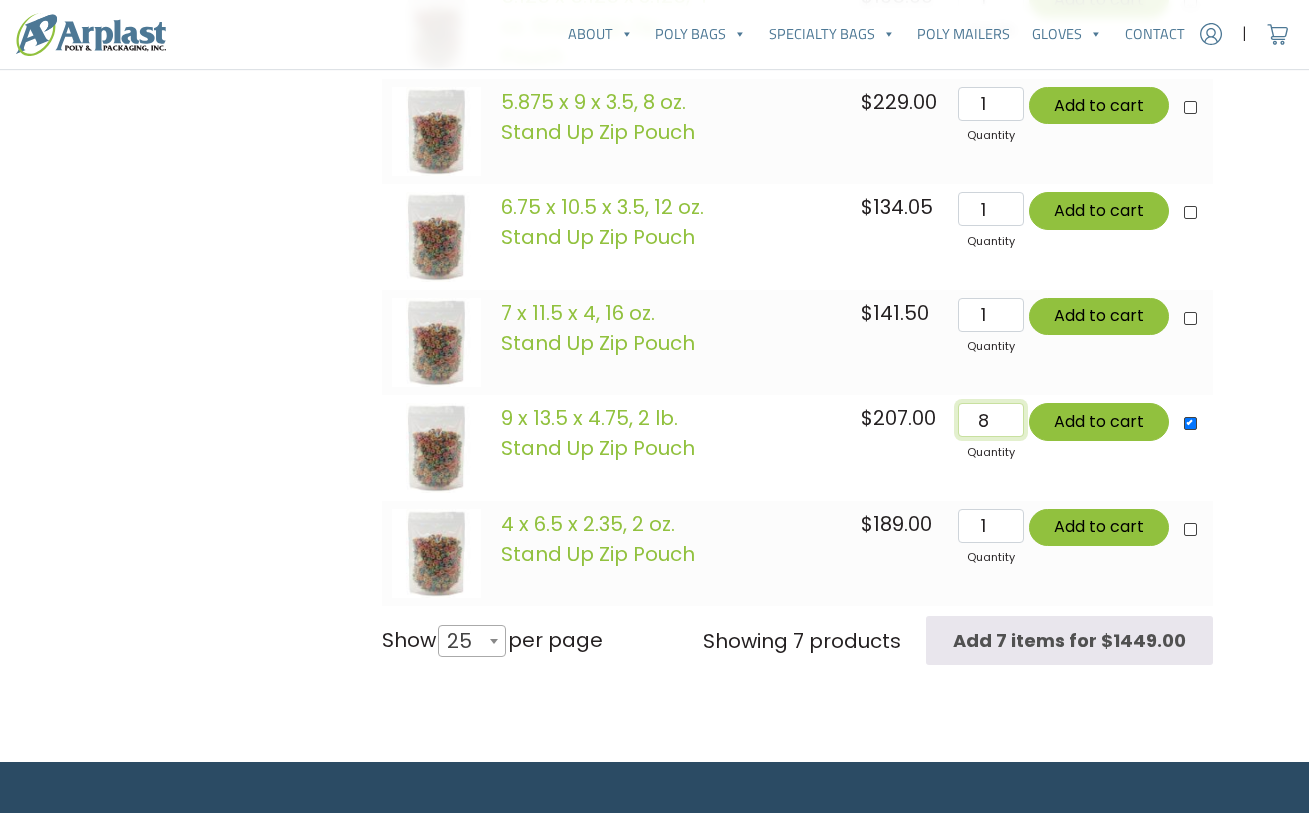 type on "Add 8 items for $1656.00" 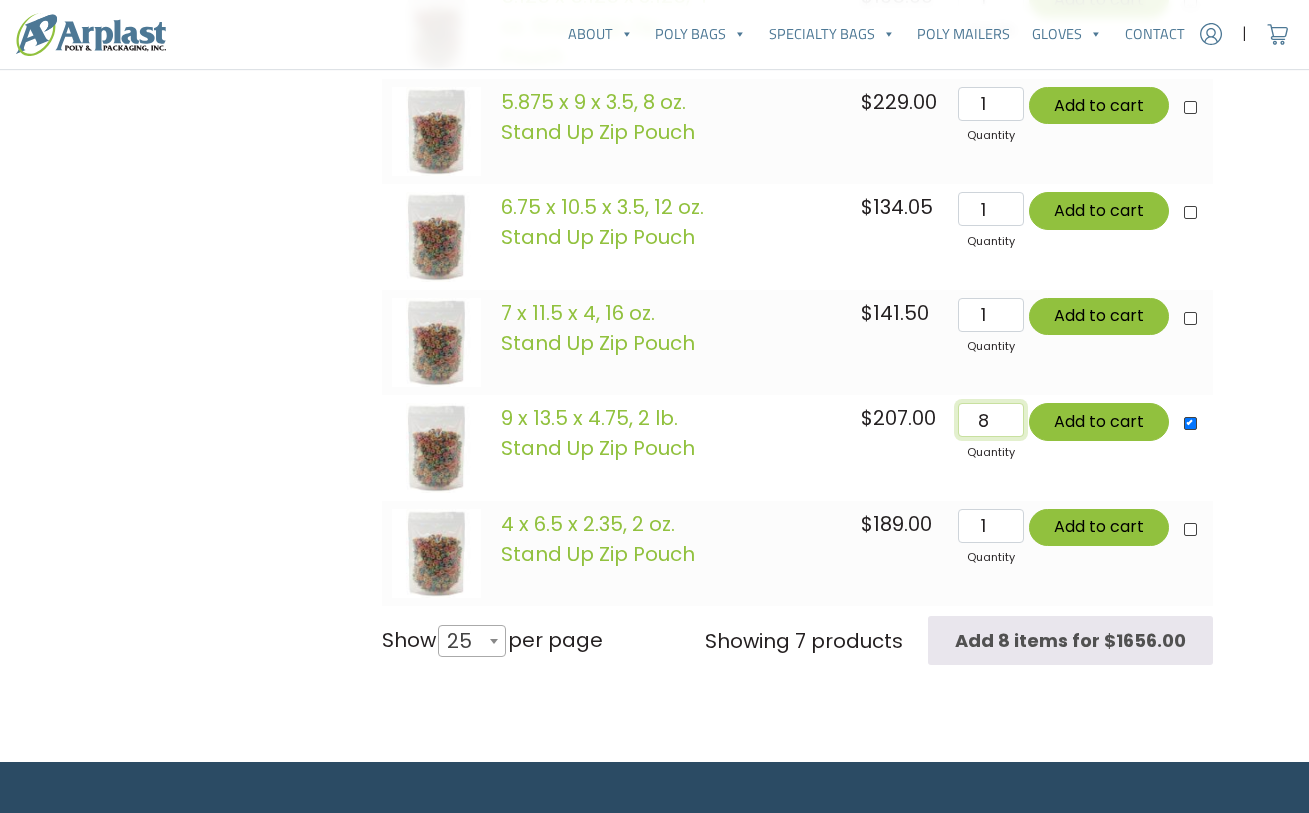 click on "8" 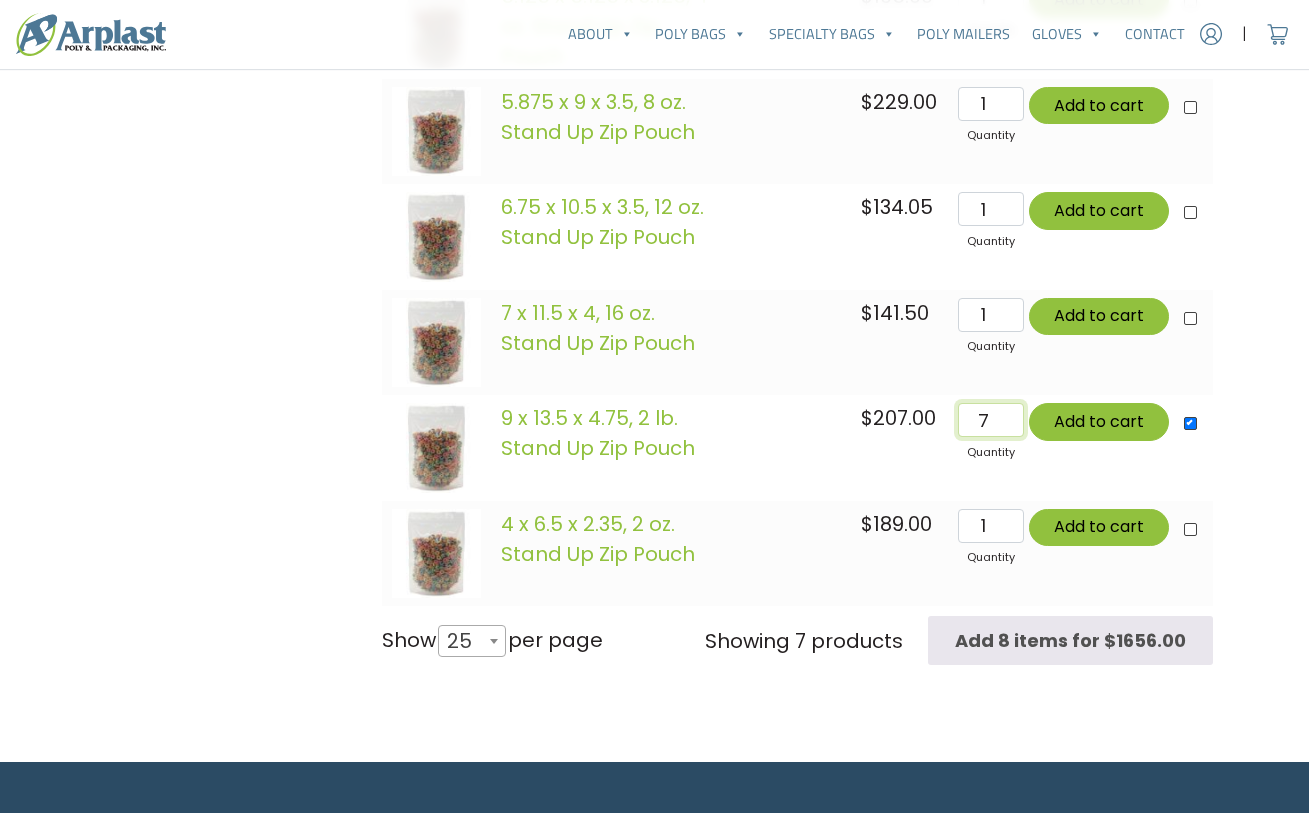 type on "Add 7 items for $1449.00" 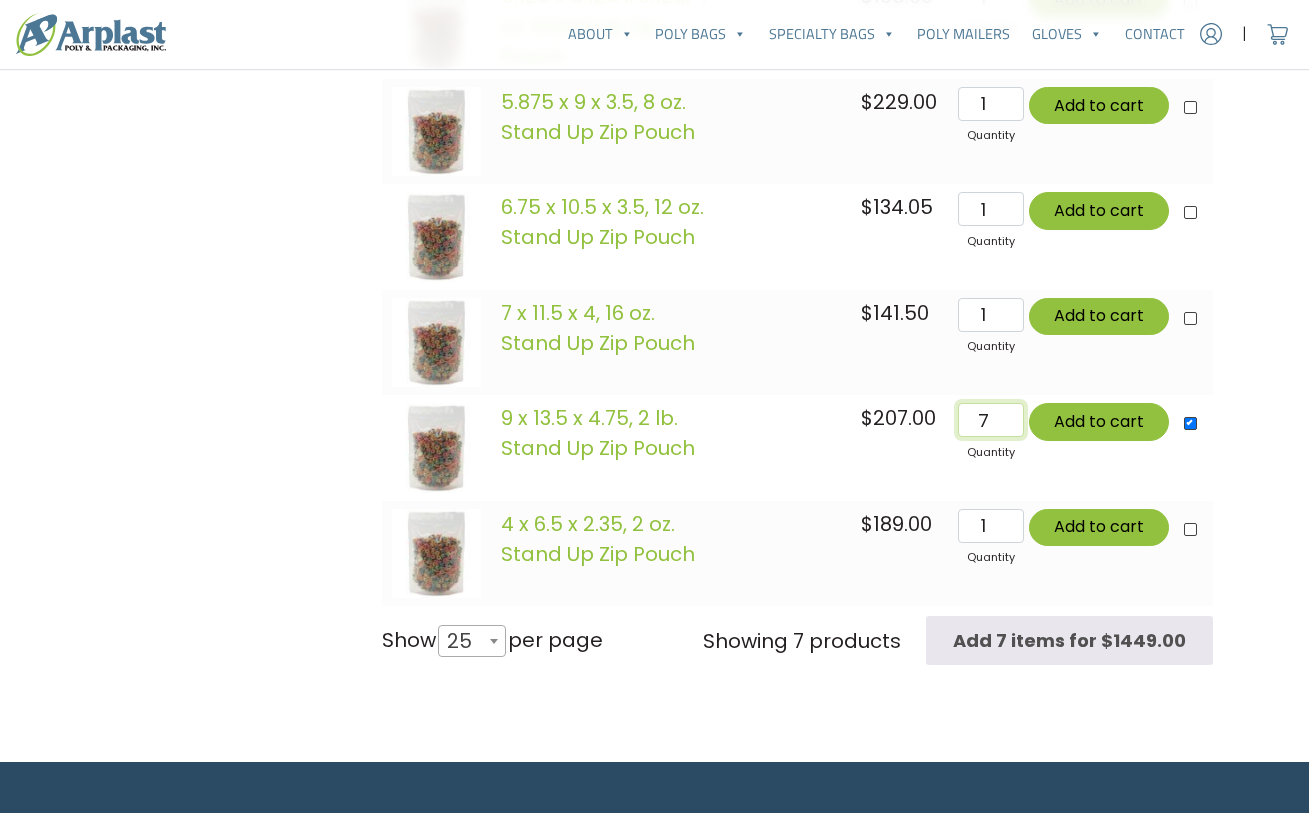 click on "7" 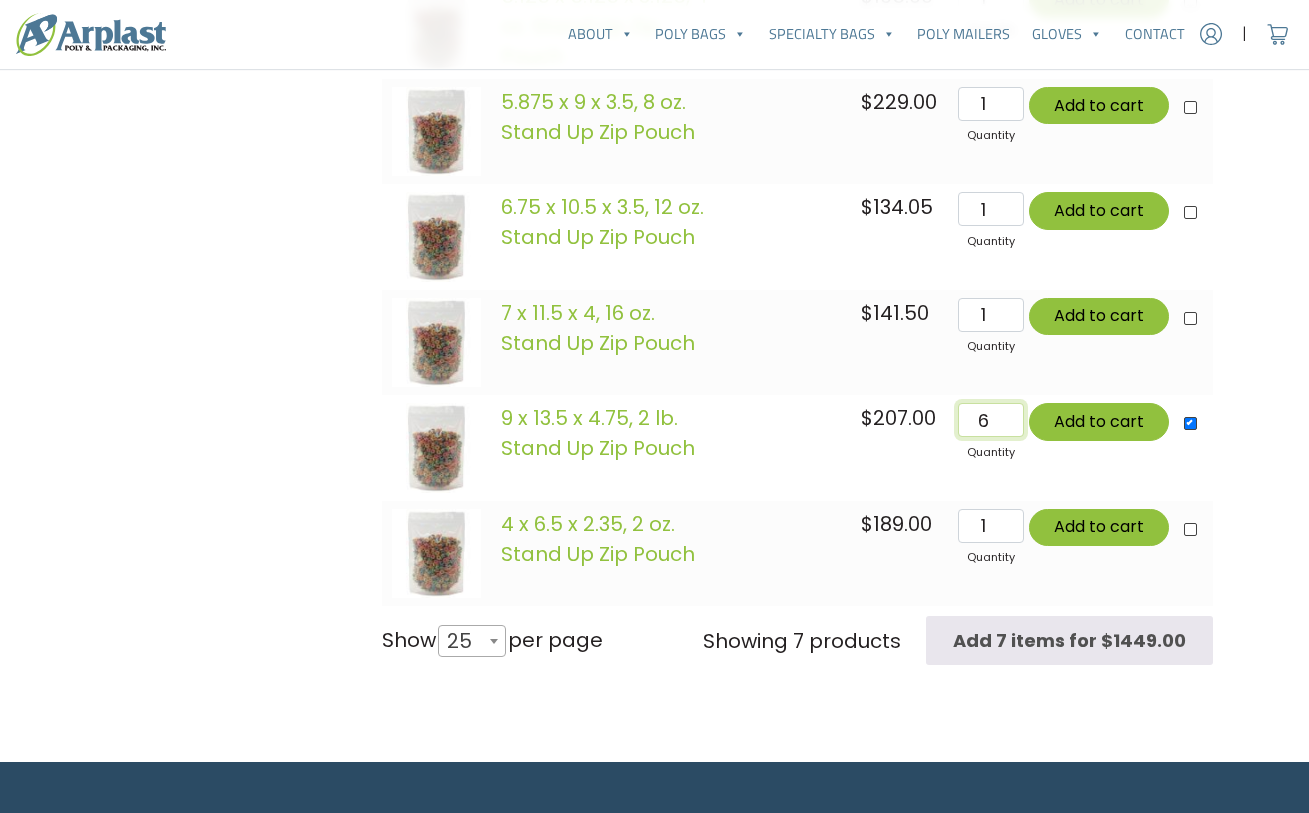 type on "Add 6 items for $1242.00" 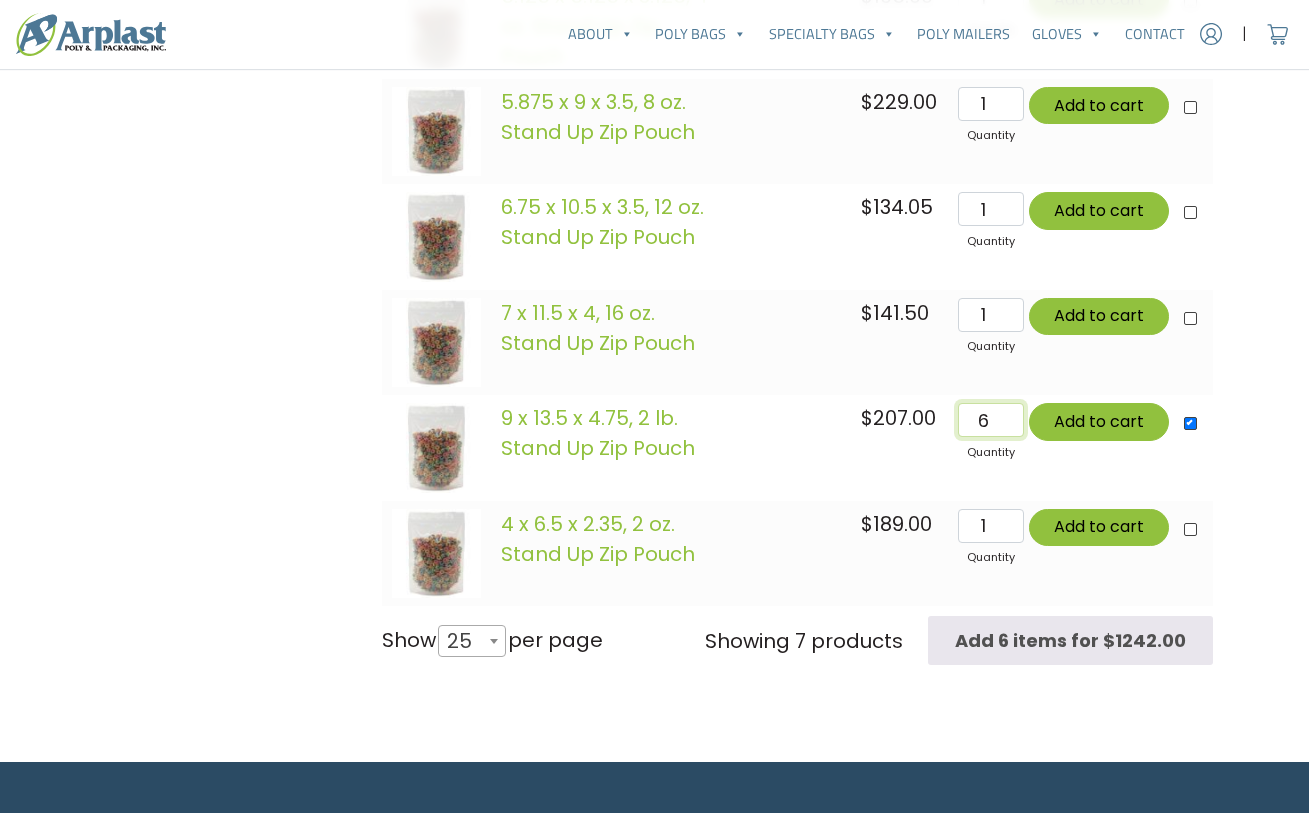 click on "6" 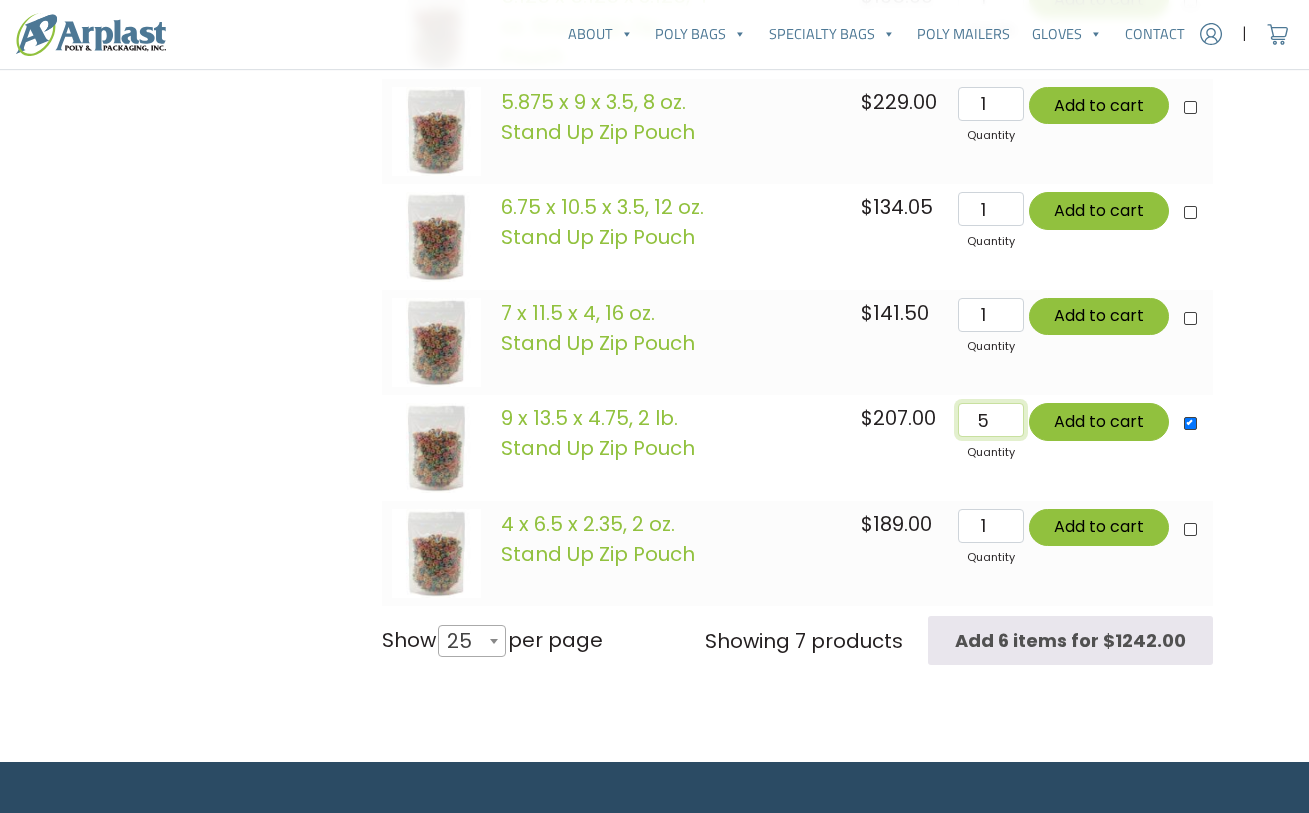 type on "Add 5 items for $1035.00" 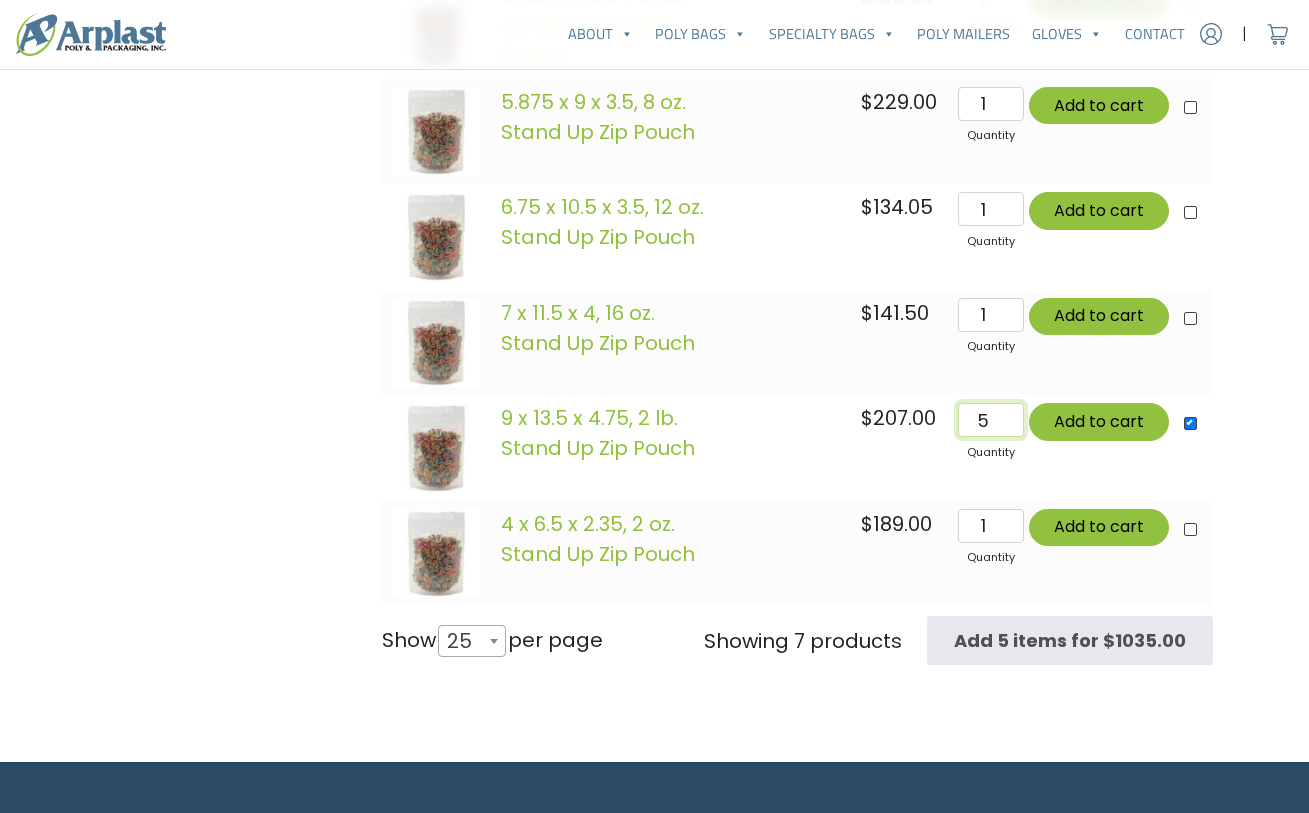 click on "5" 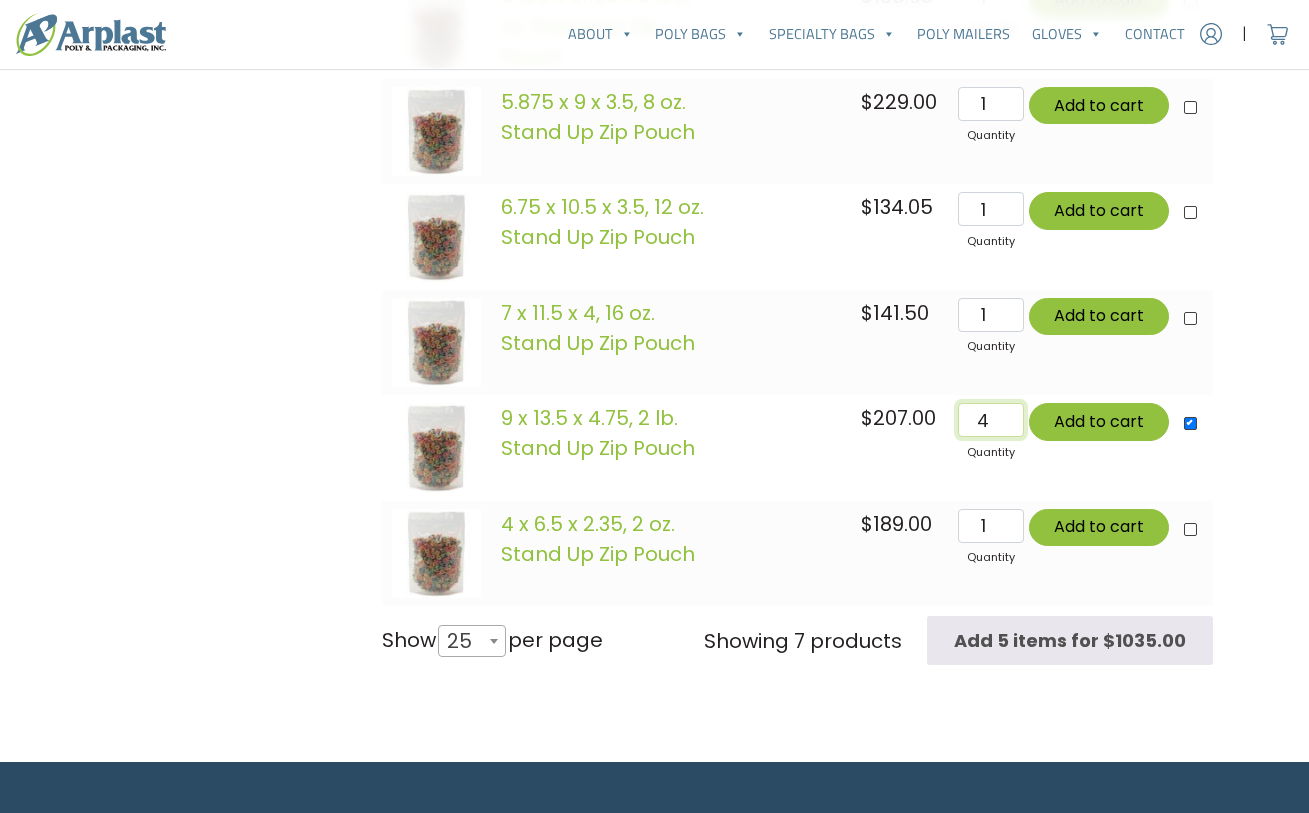 type on "Add 4 items for $828.00" 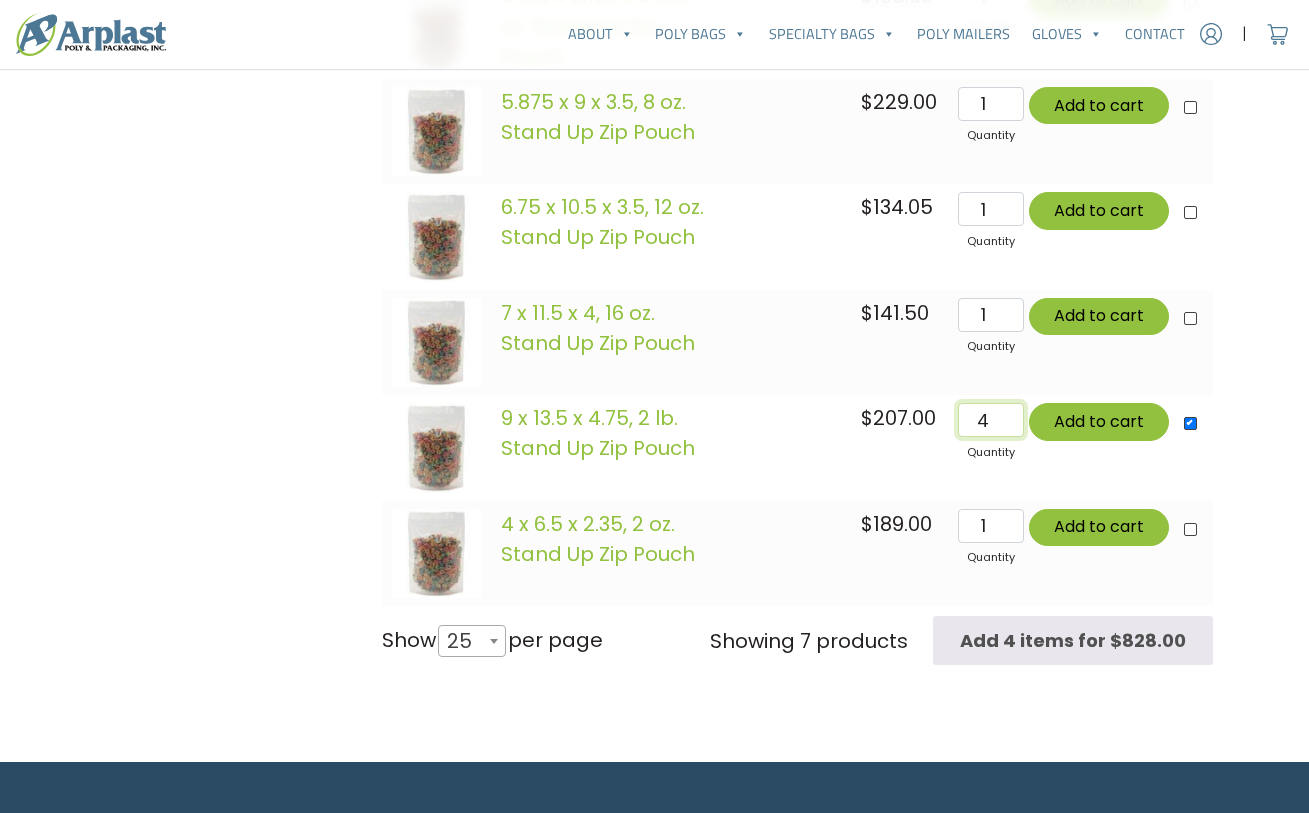 click on "4" 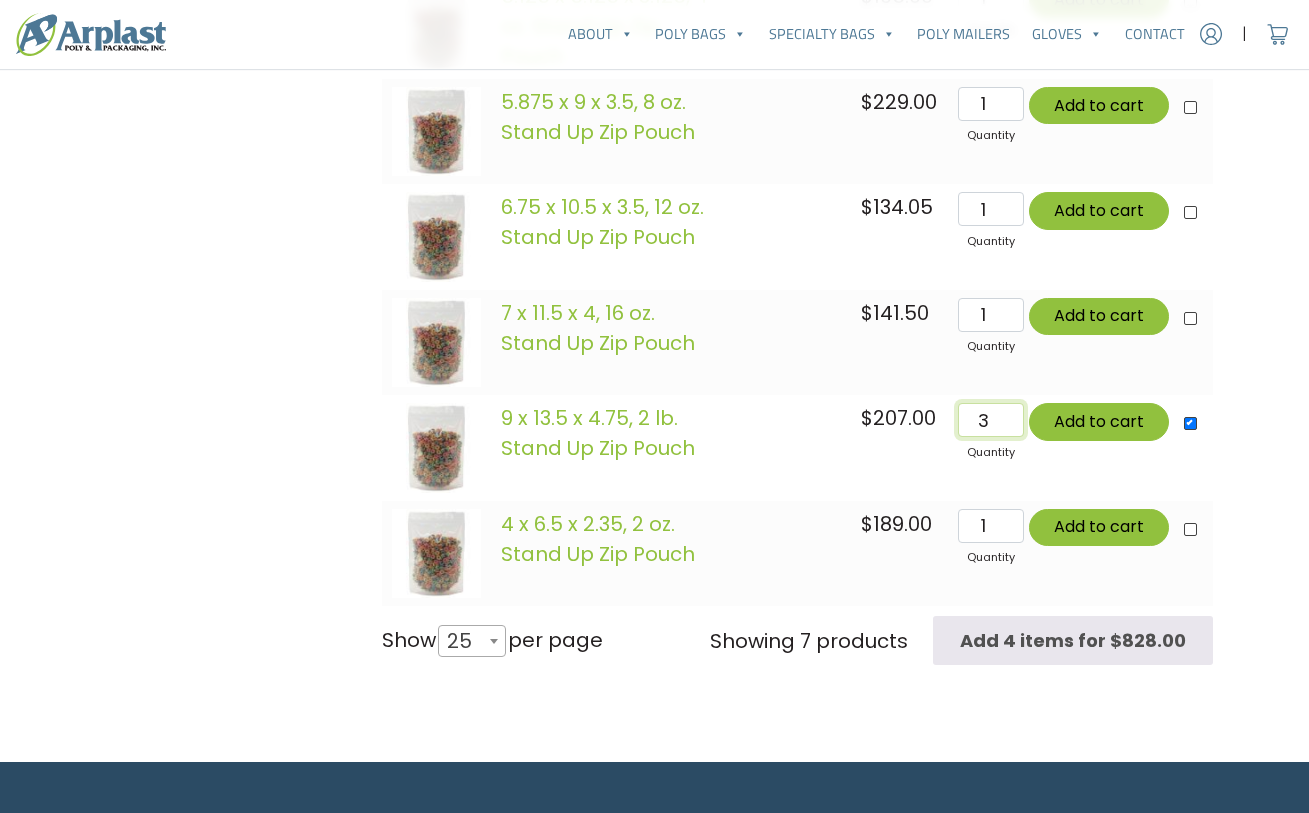 type on "Add 3 items for $621.00" 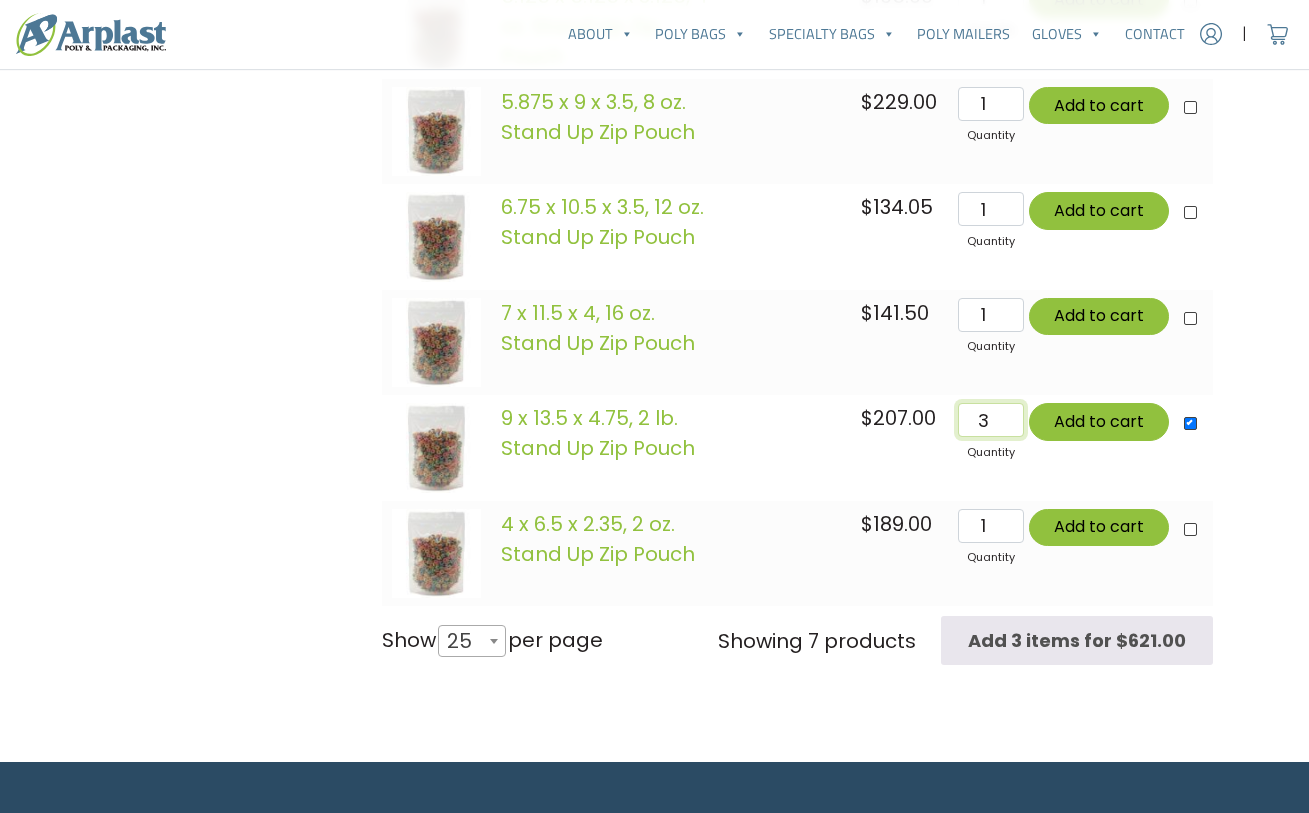 click on "3" 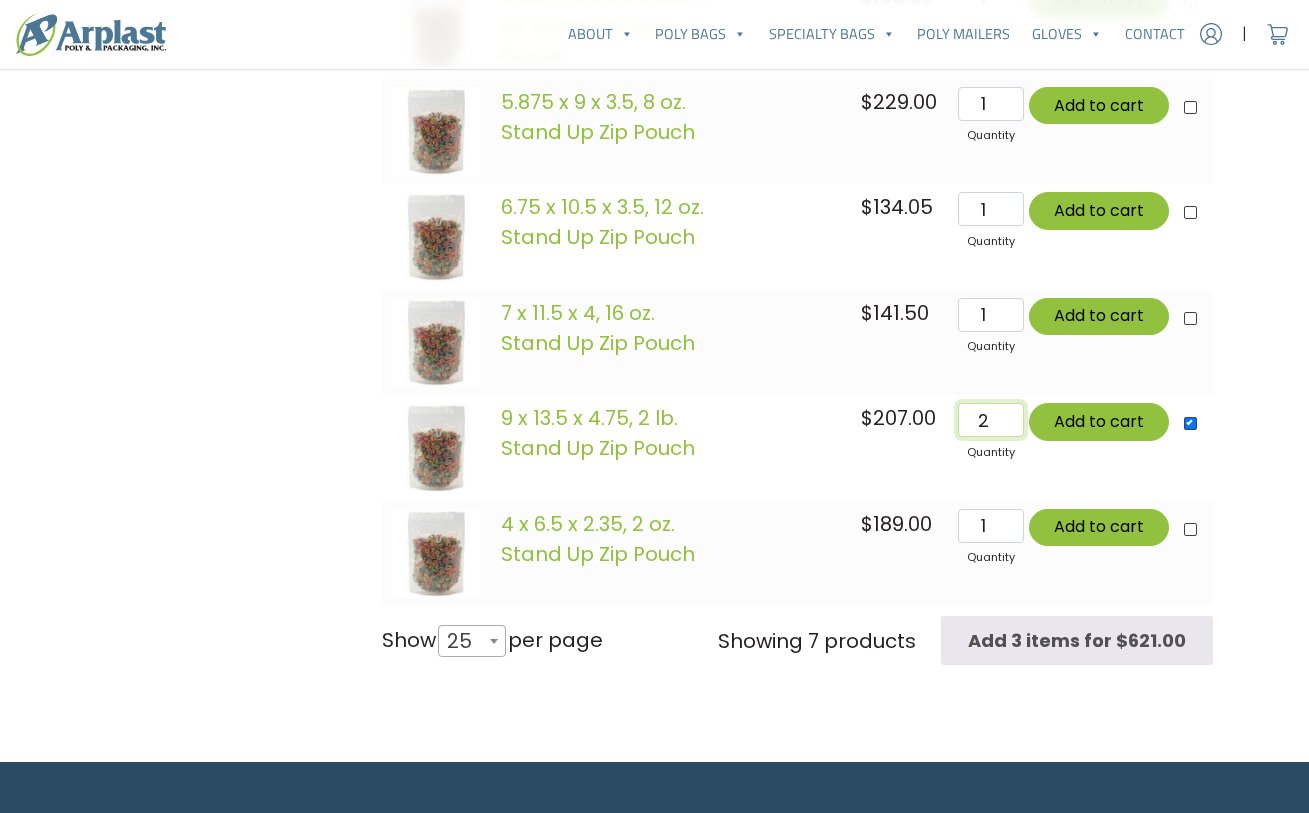 type on "Add 2 items for $414.00" 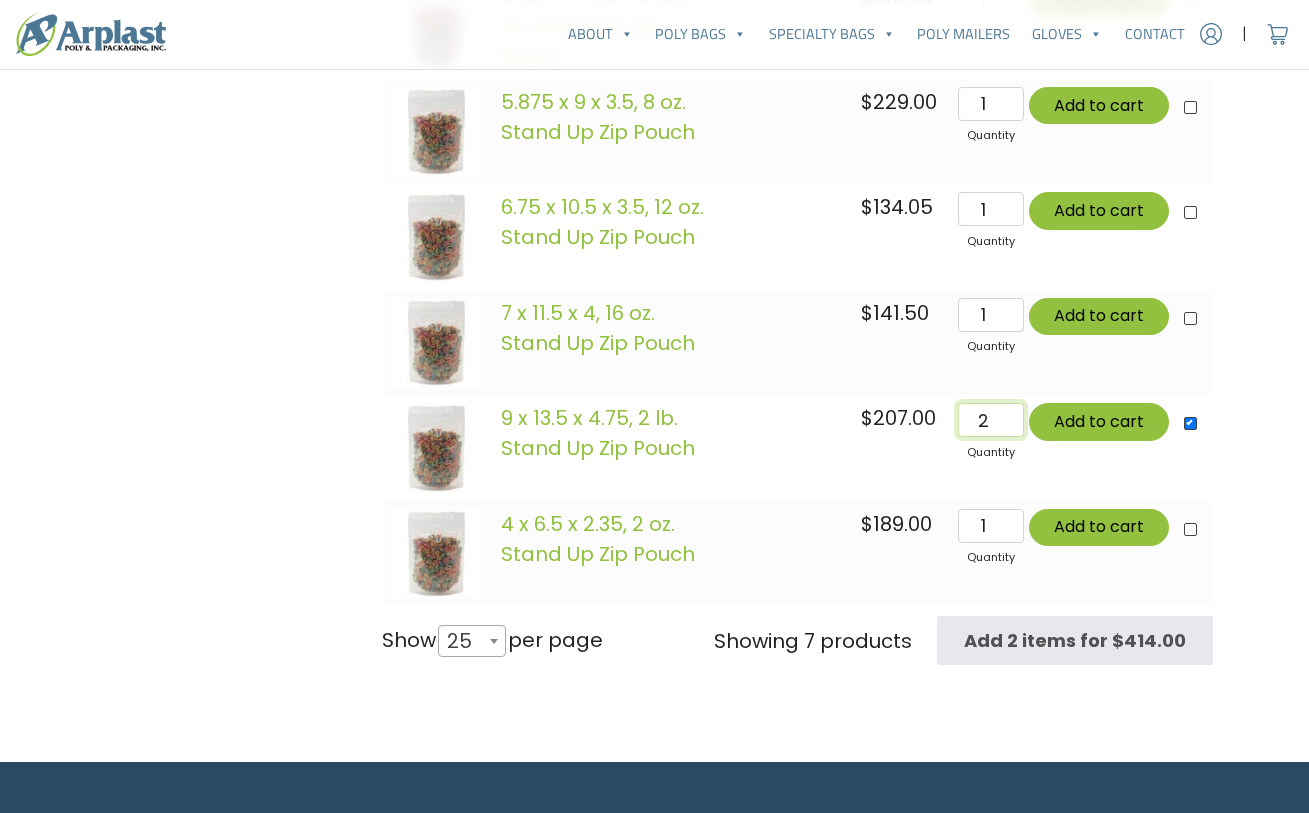 click on "2" 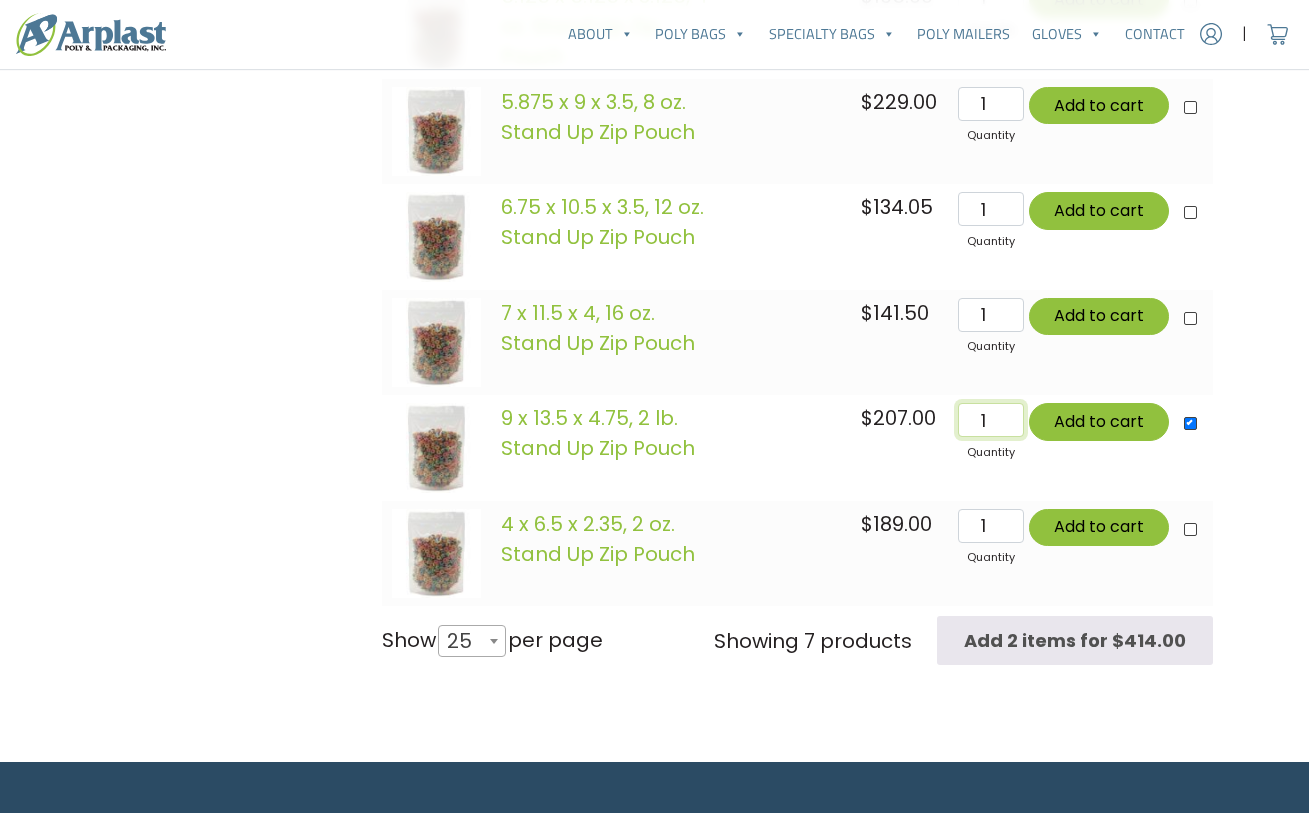 type on "Add 1 item for $207.00" 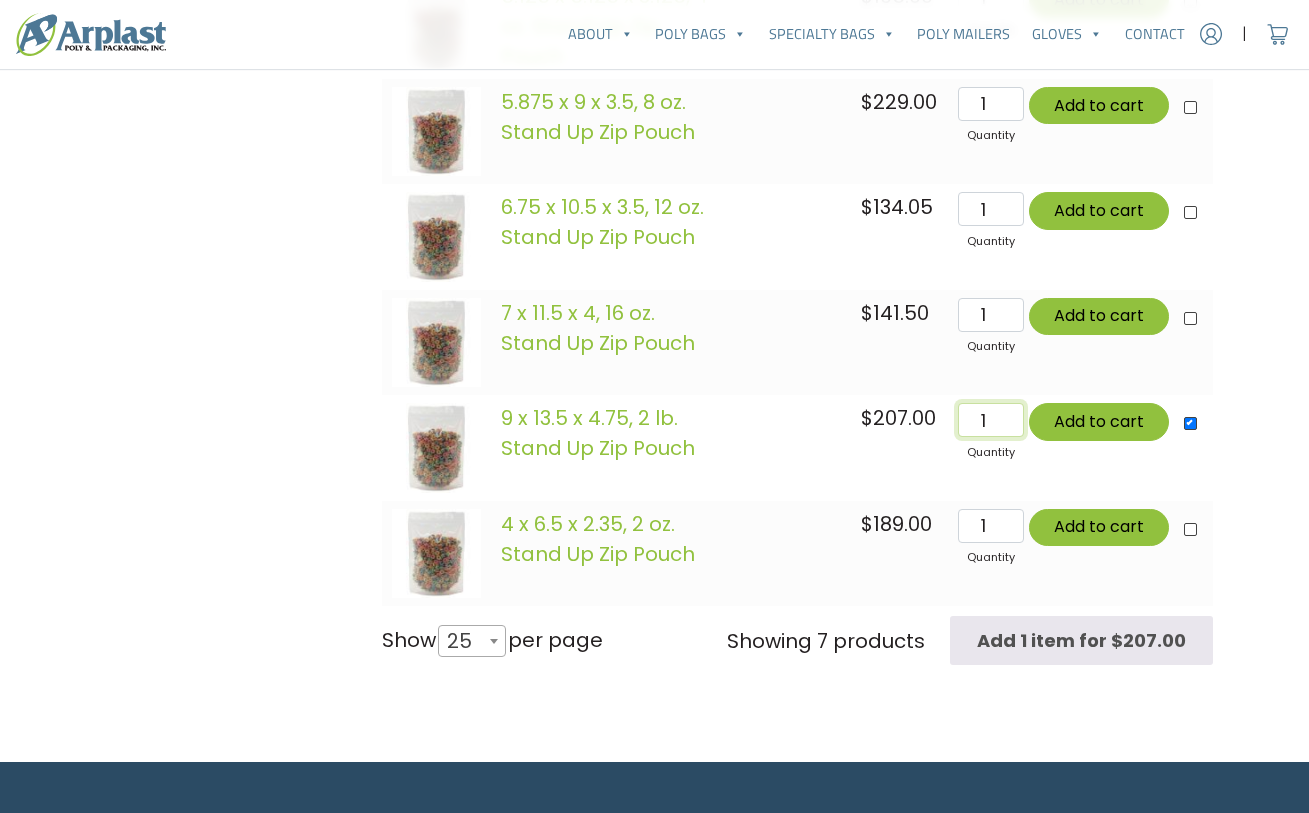click on "1" 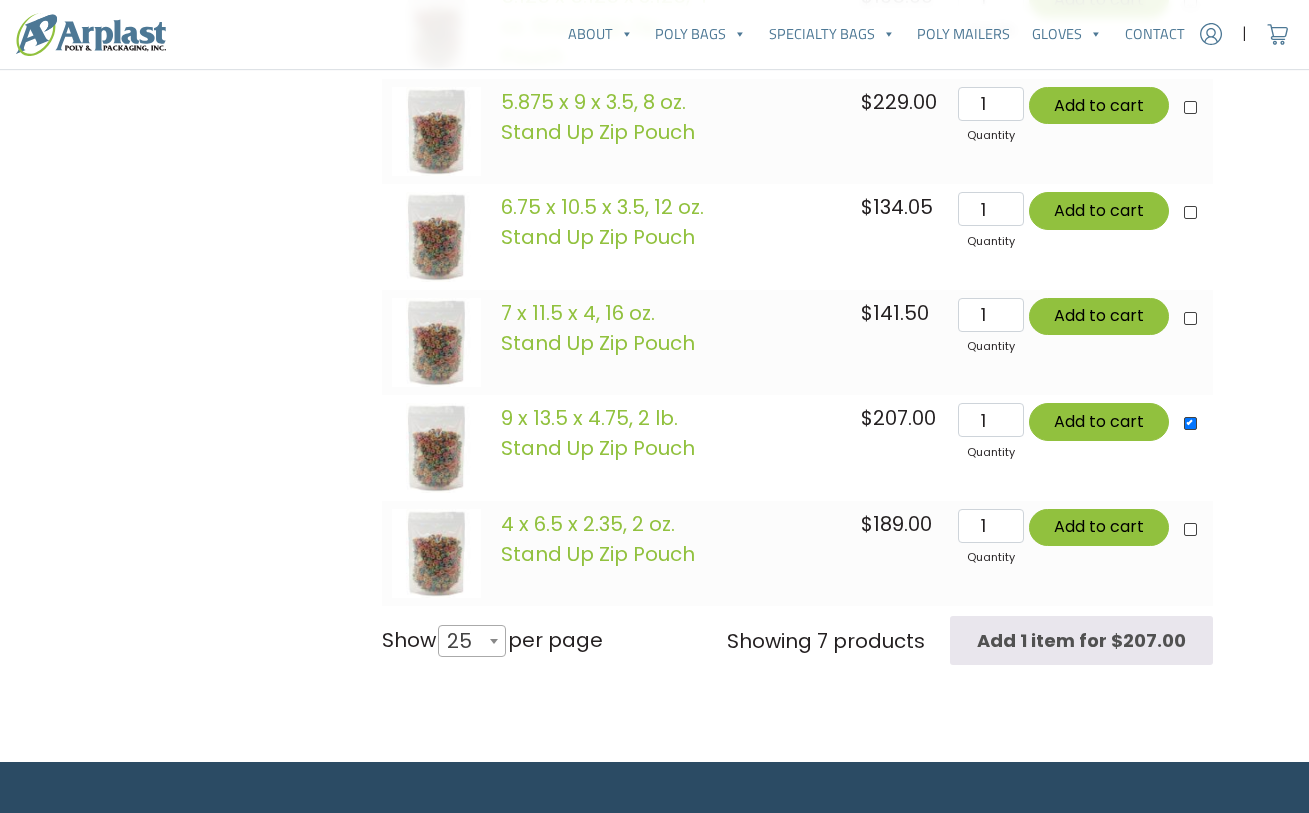 click on "Account
|
Cart
718.691.6313" at bounding box center (654, 157) 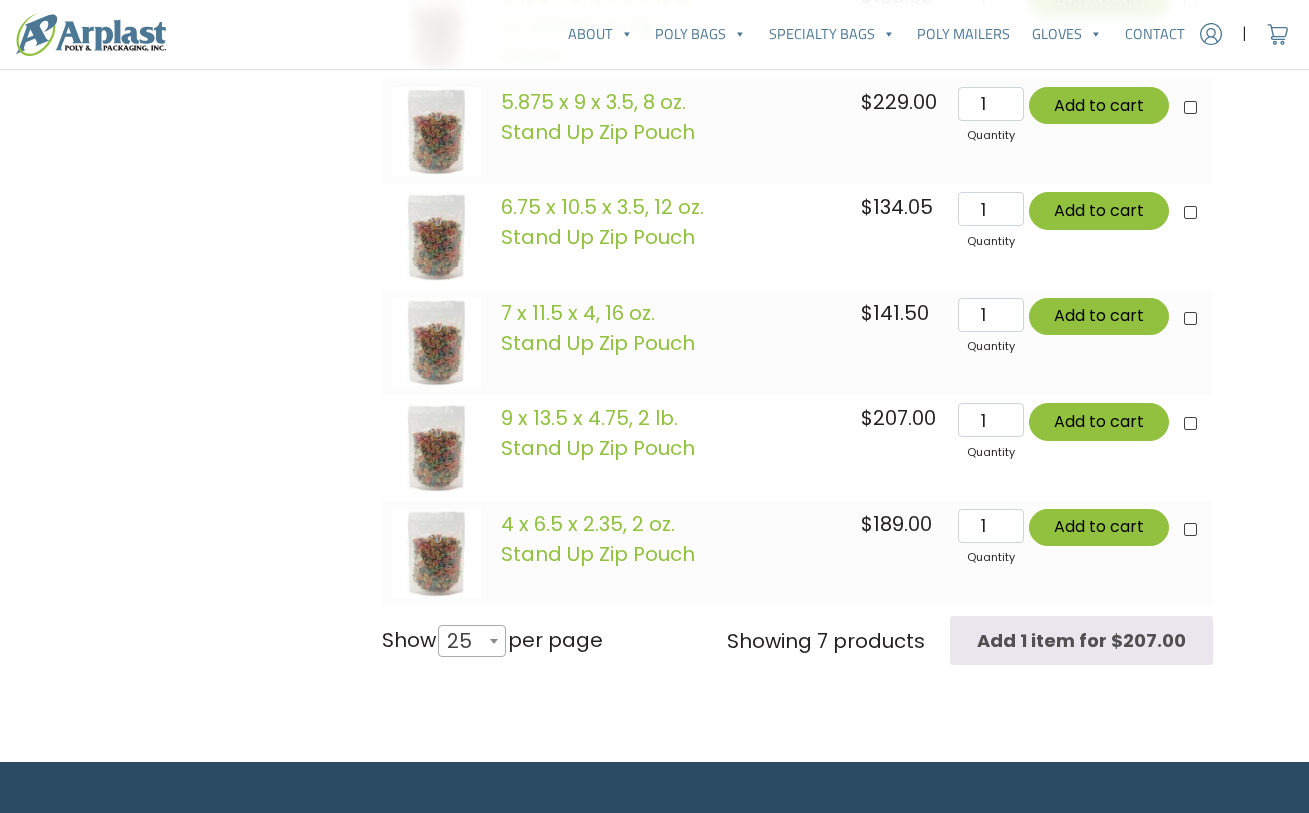 type on "Add to Cart" 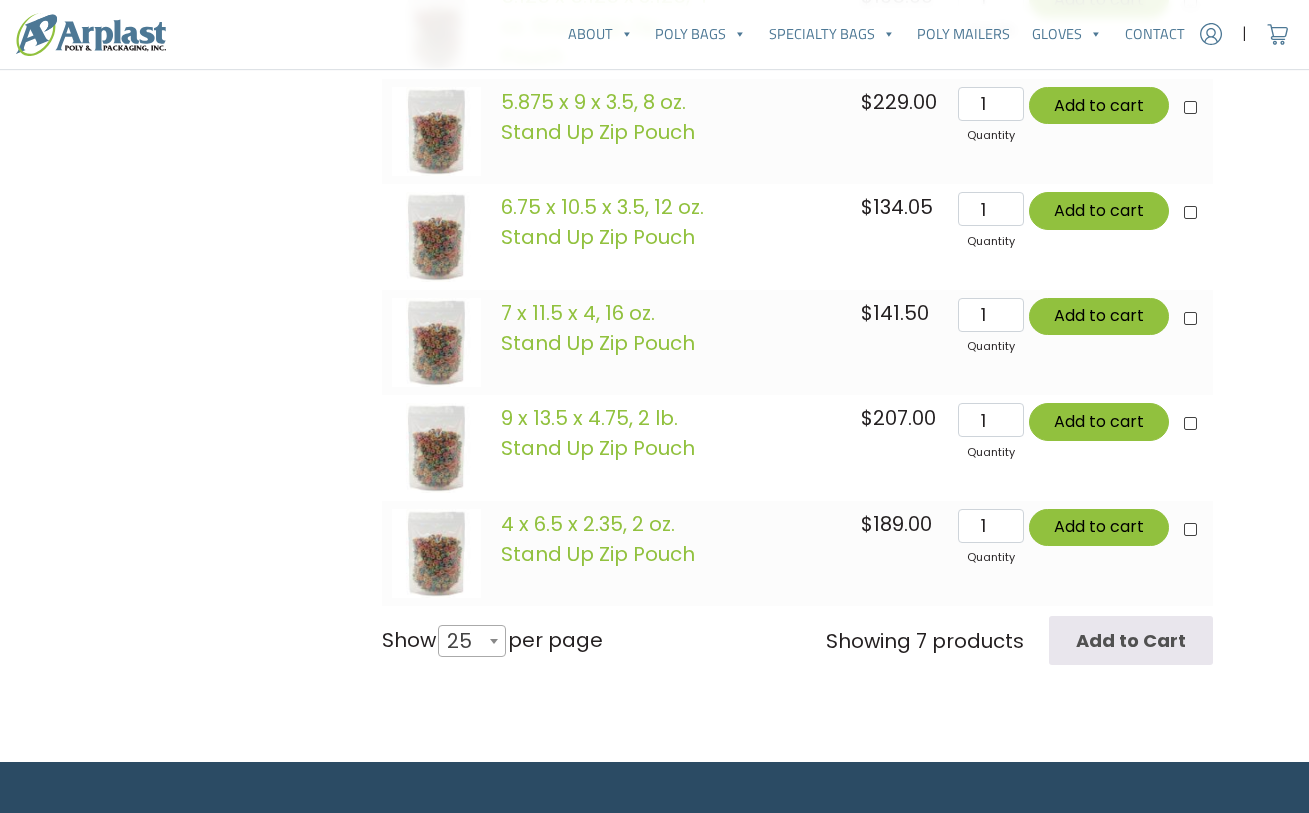 click 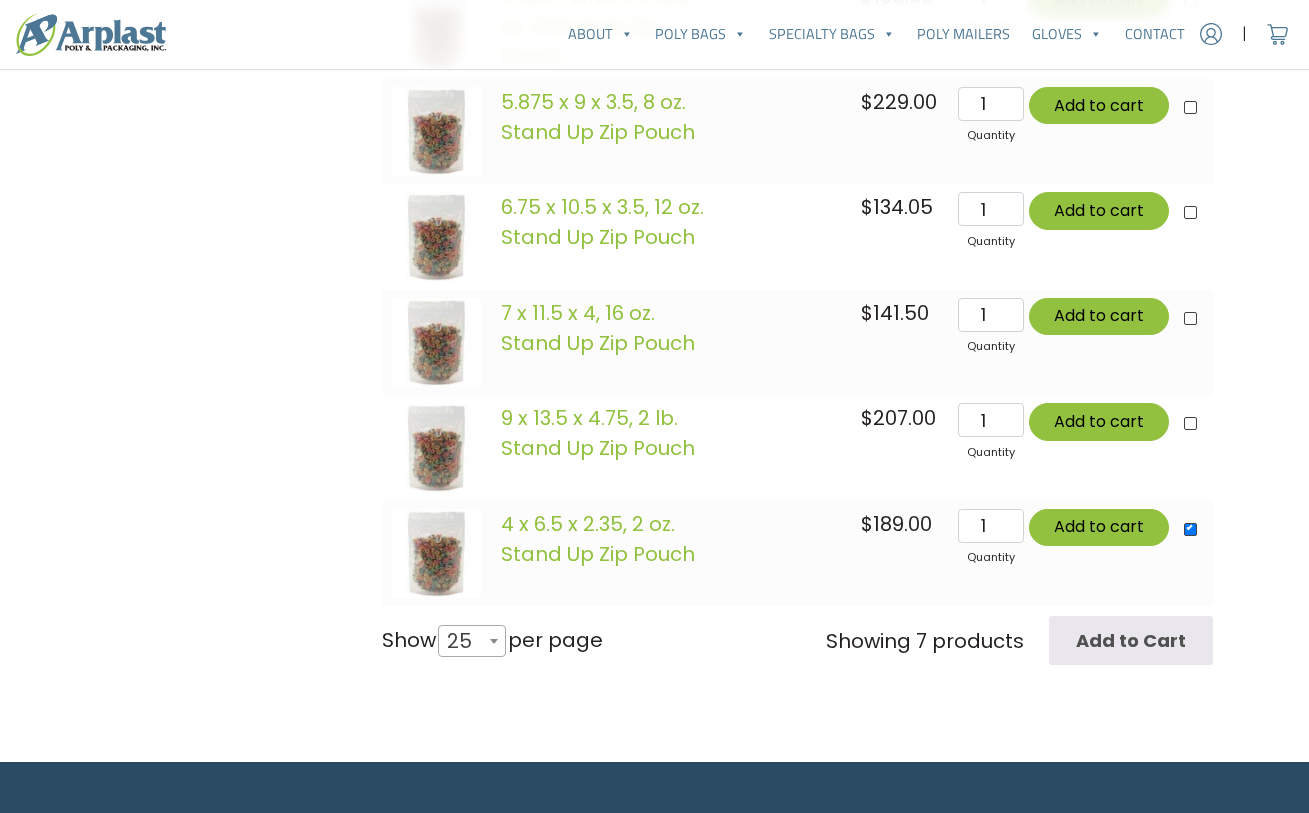 type on "Add 1 item for $189.00" 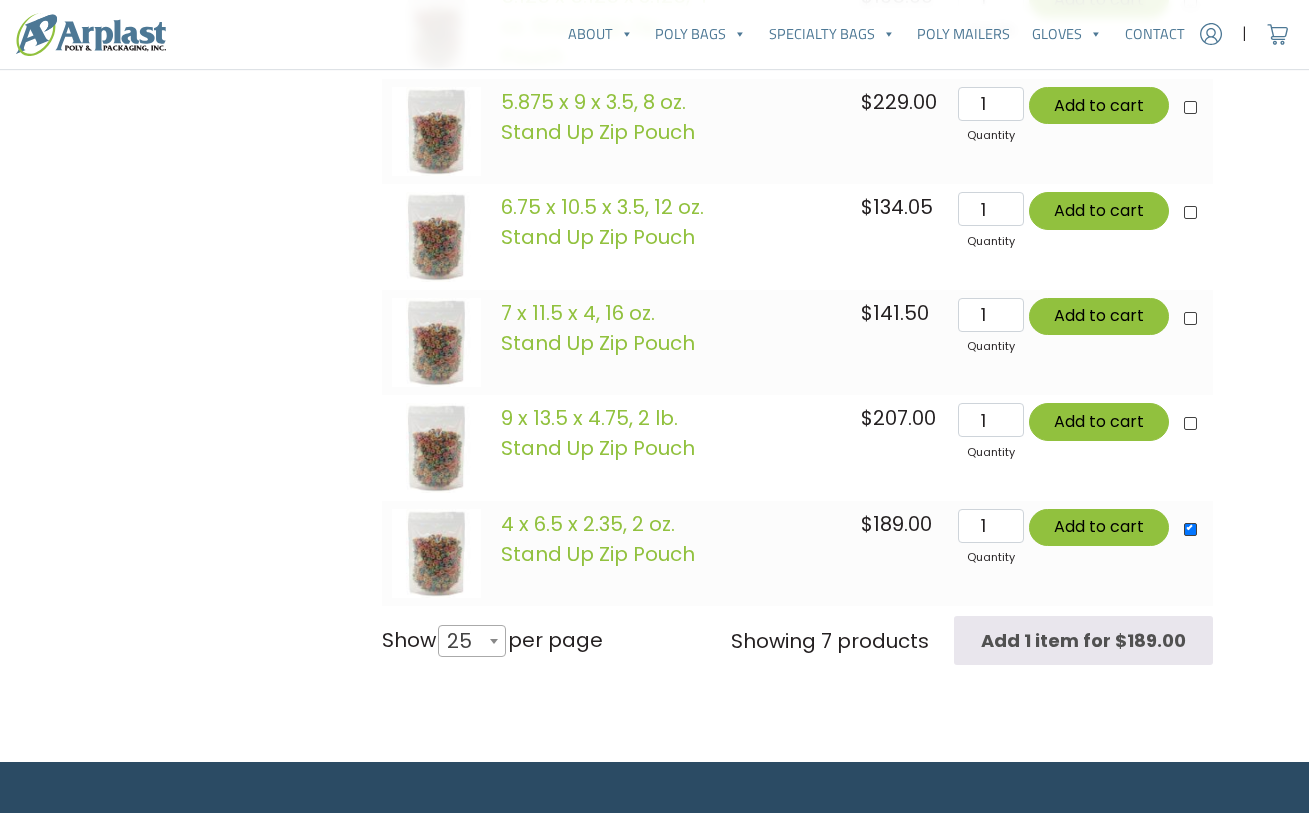 click 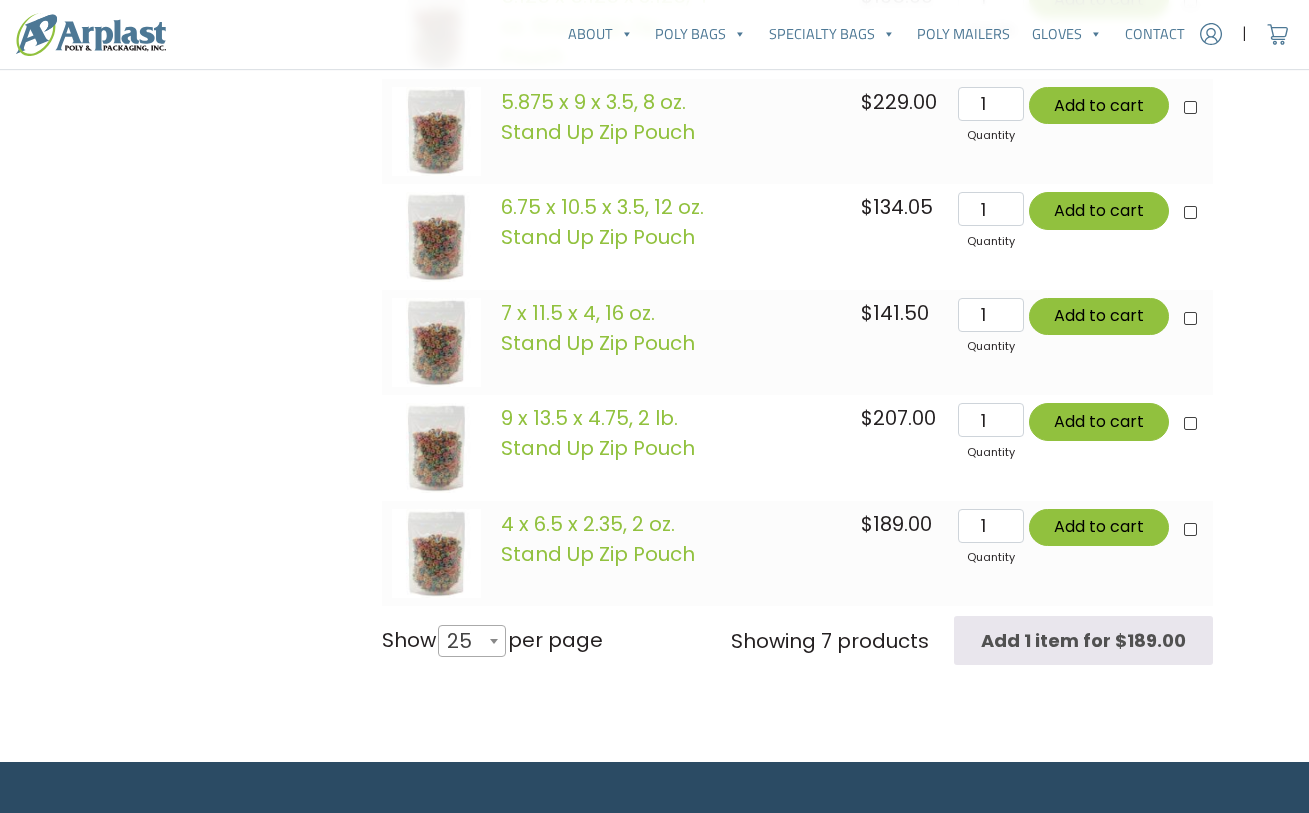 type on "Add to Cart" 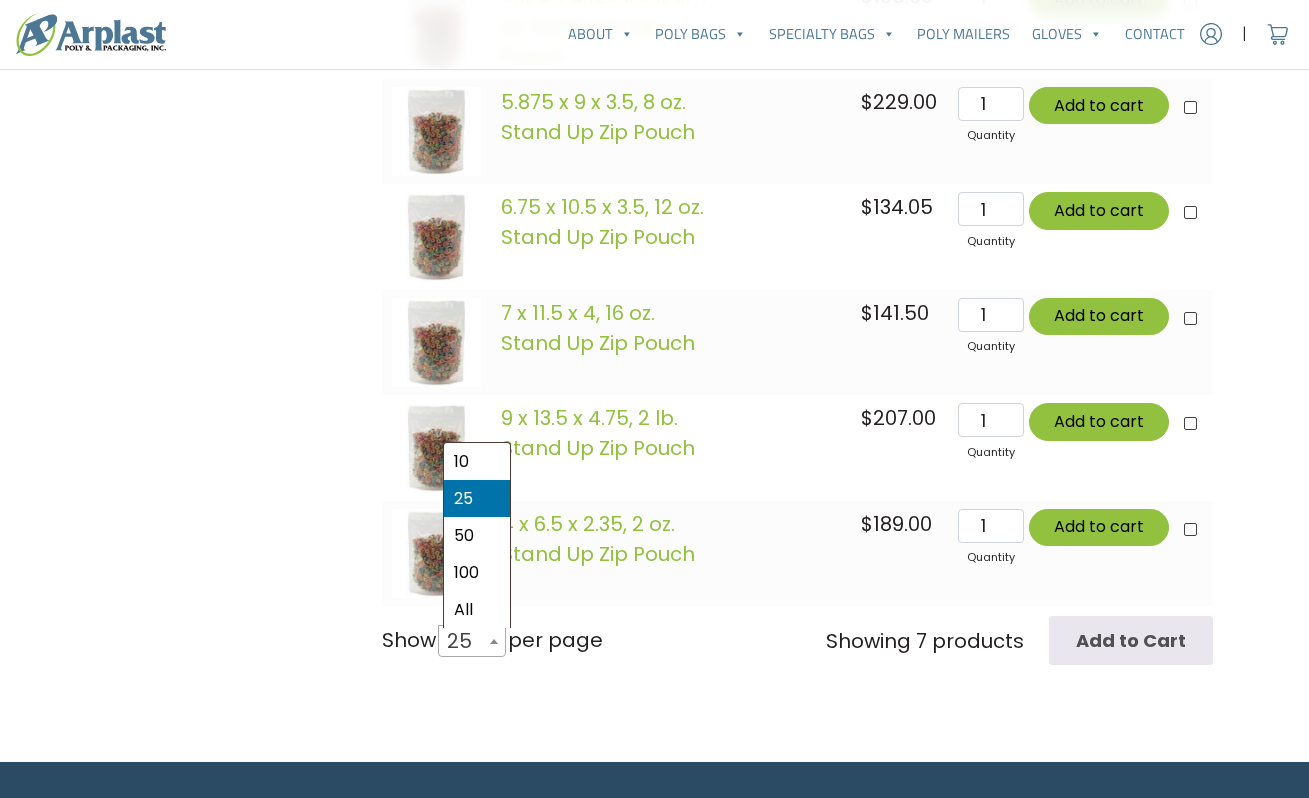 click at bounding box center [494, 641] 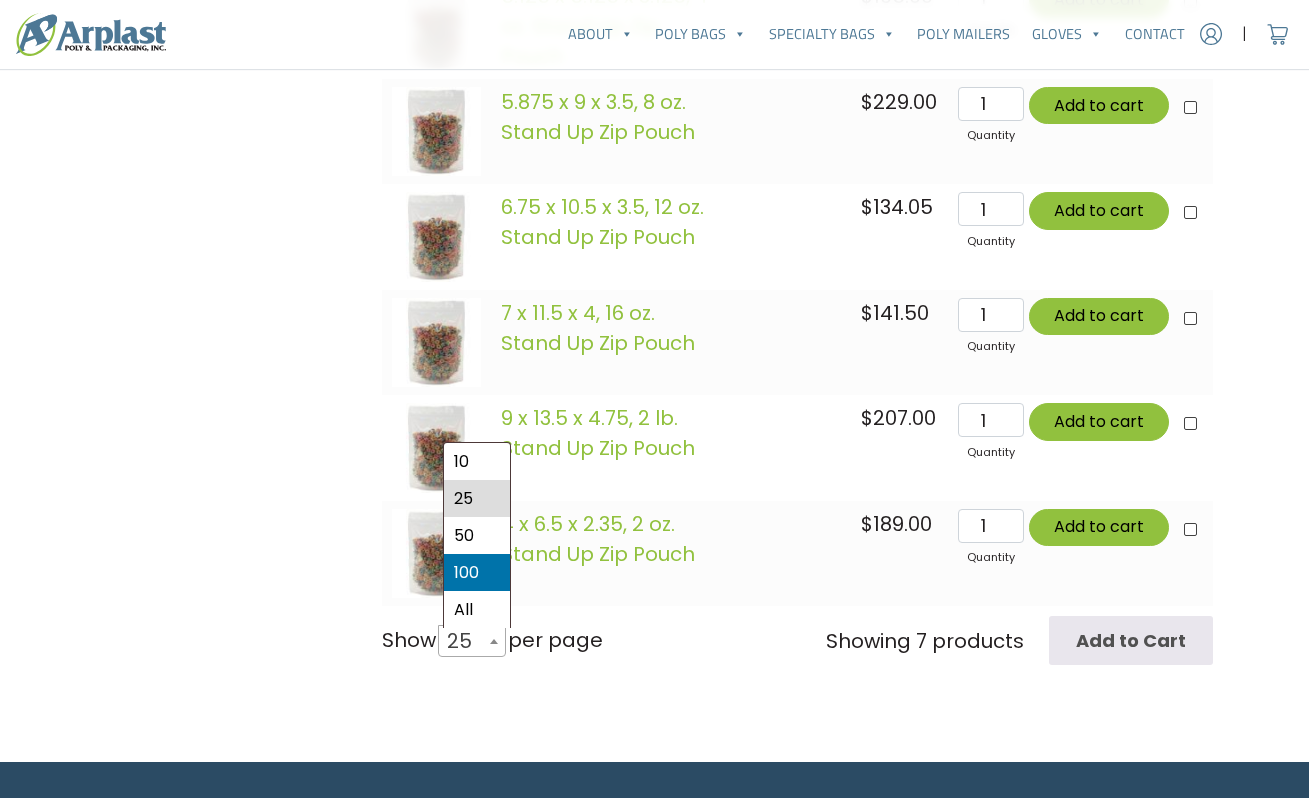 select on "100" 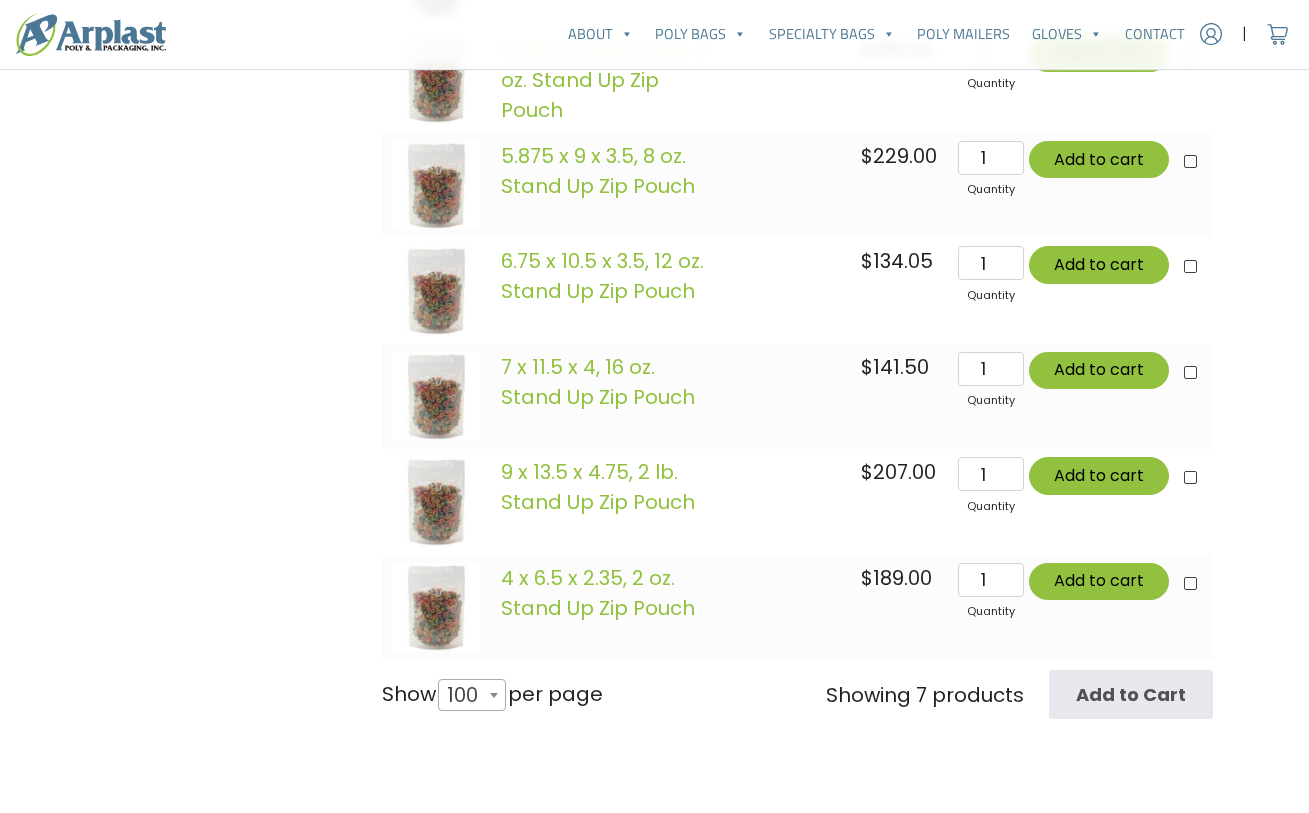 scroll, scrollTop: 983, scrollLeft: 0, axis: vertical 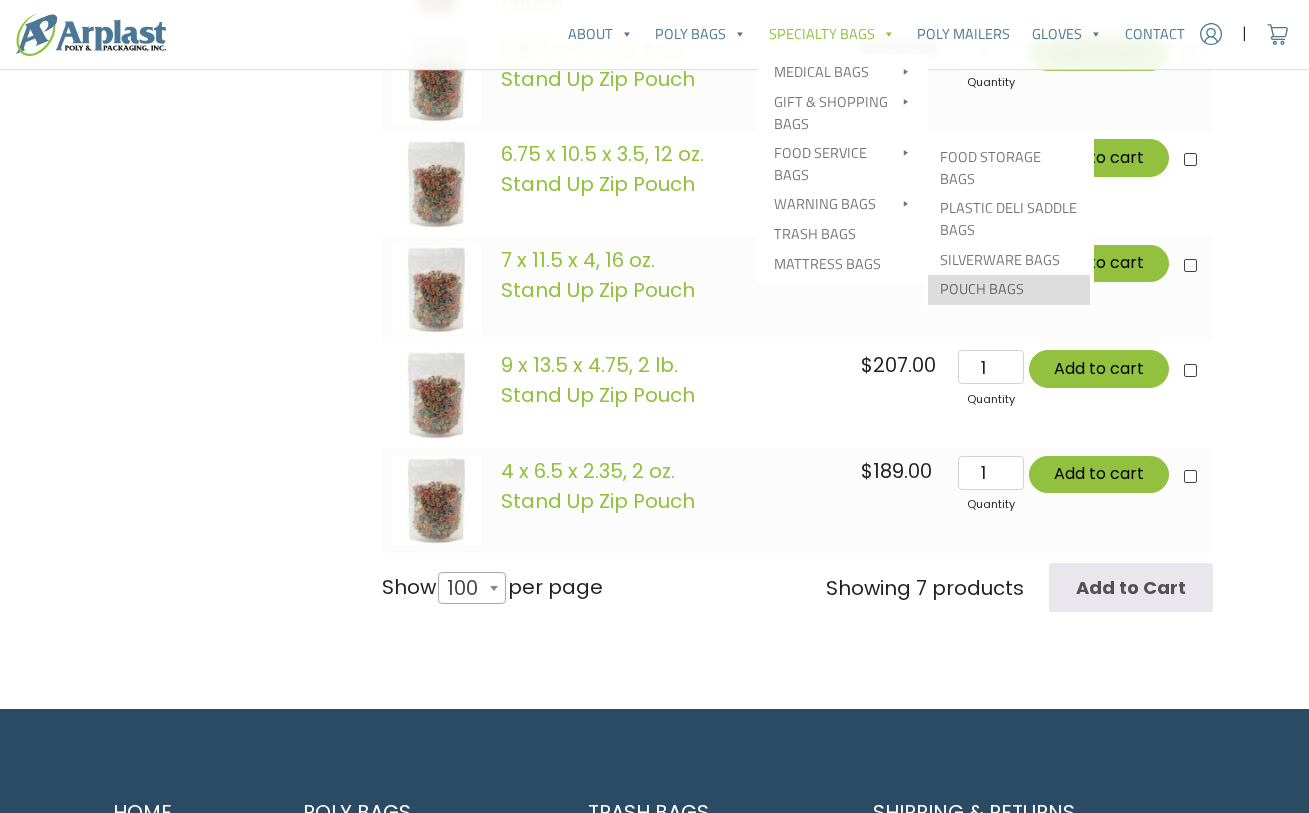 click on "Pouch Bags" at bounding box center (1009, 290) 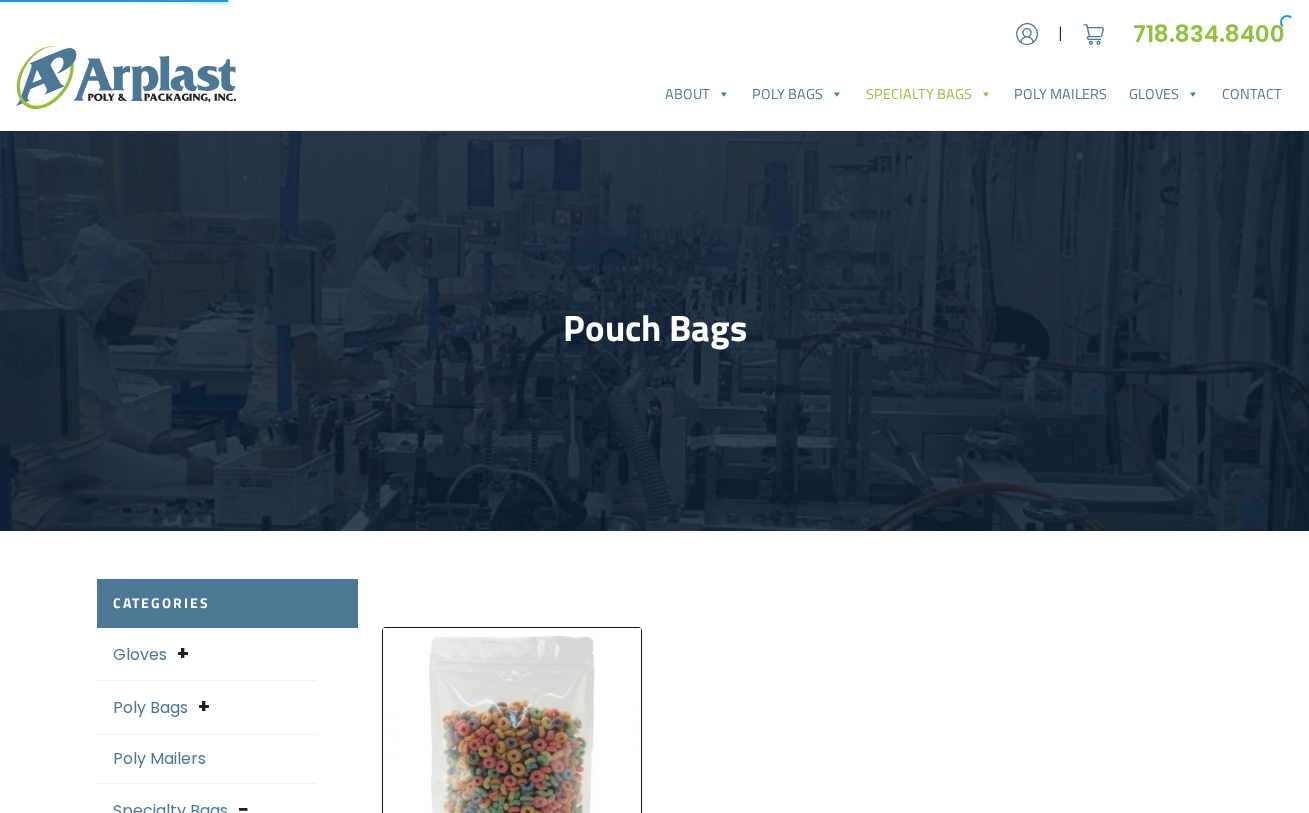 scroll, scrollTop: 0, scrollLeft: 0, axis: both 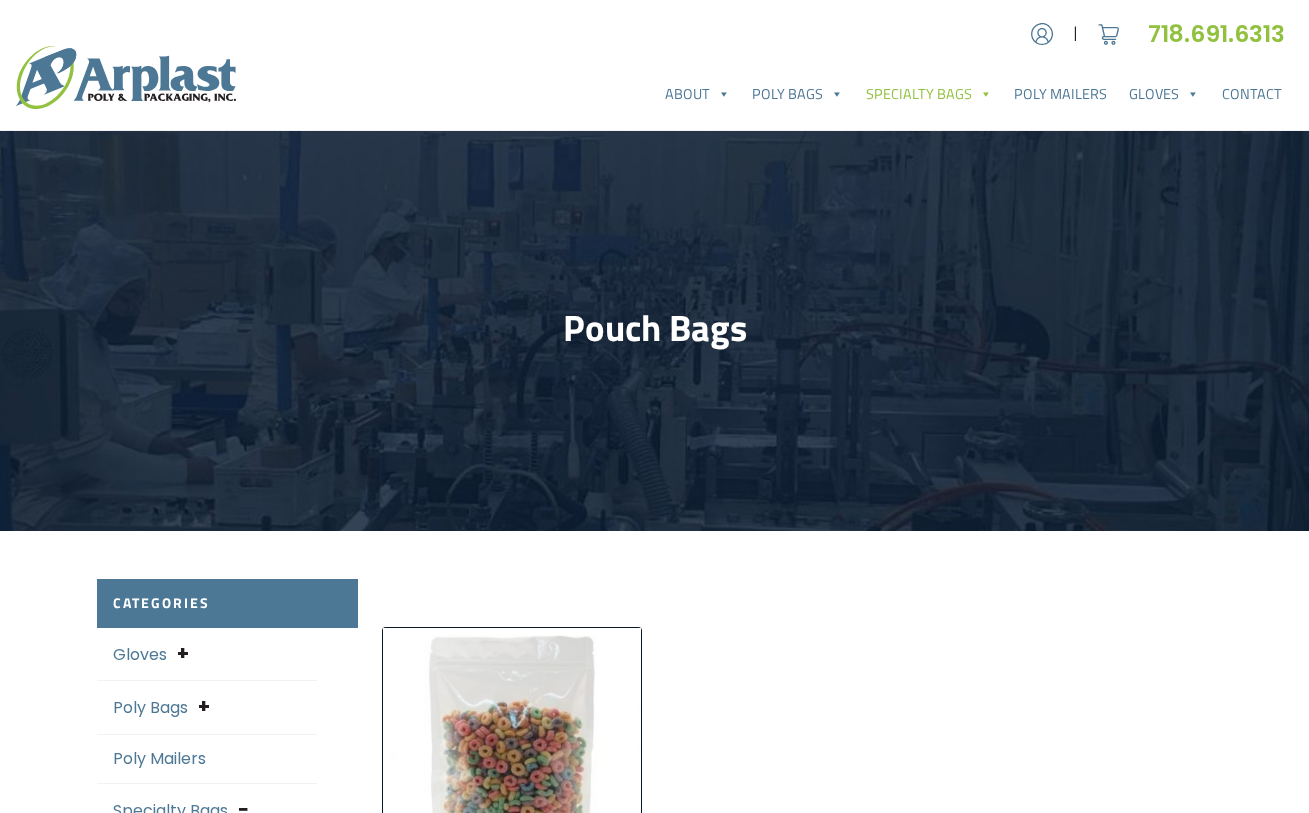 click at bounding box center (512, 757) 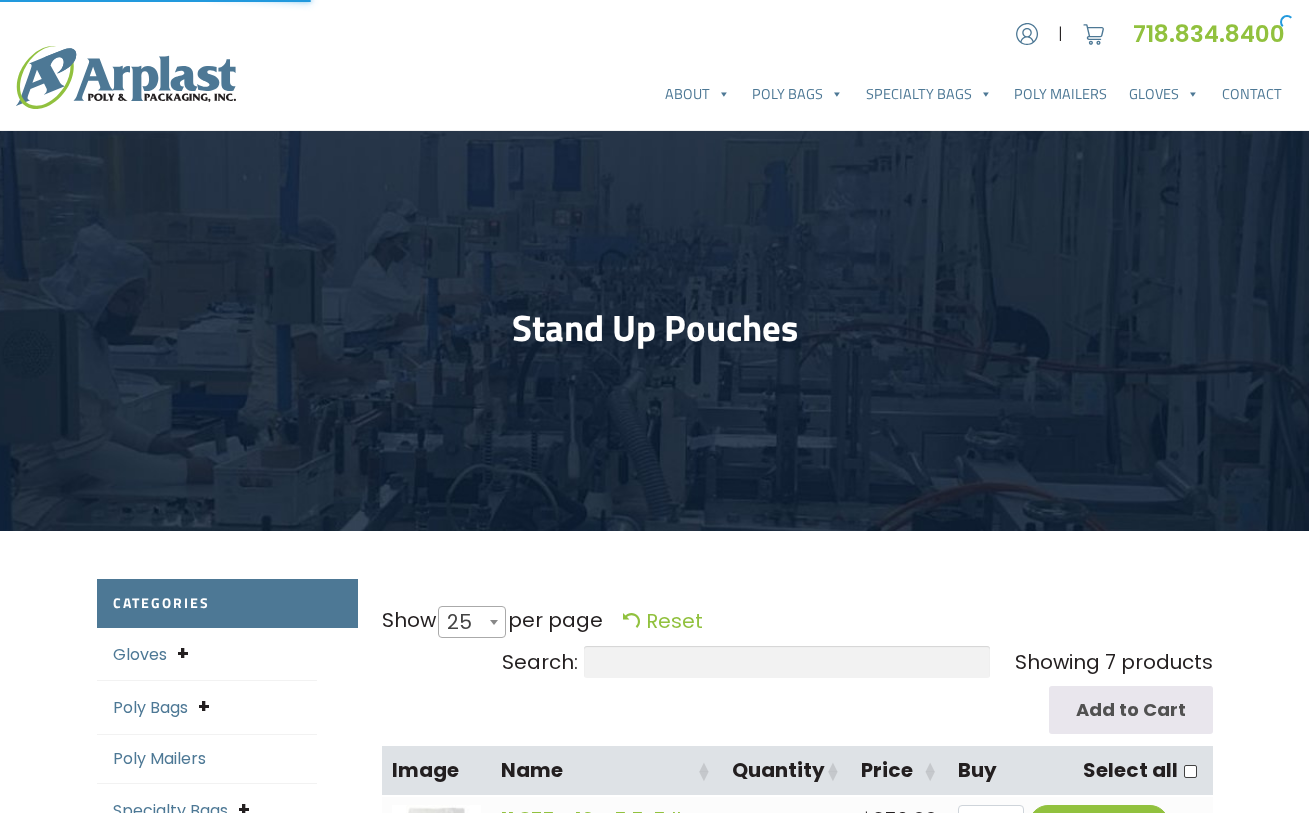 select on "25" 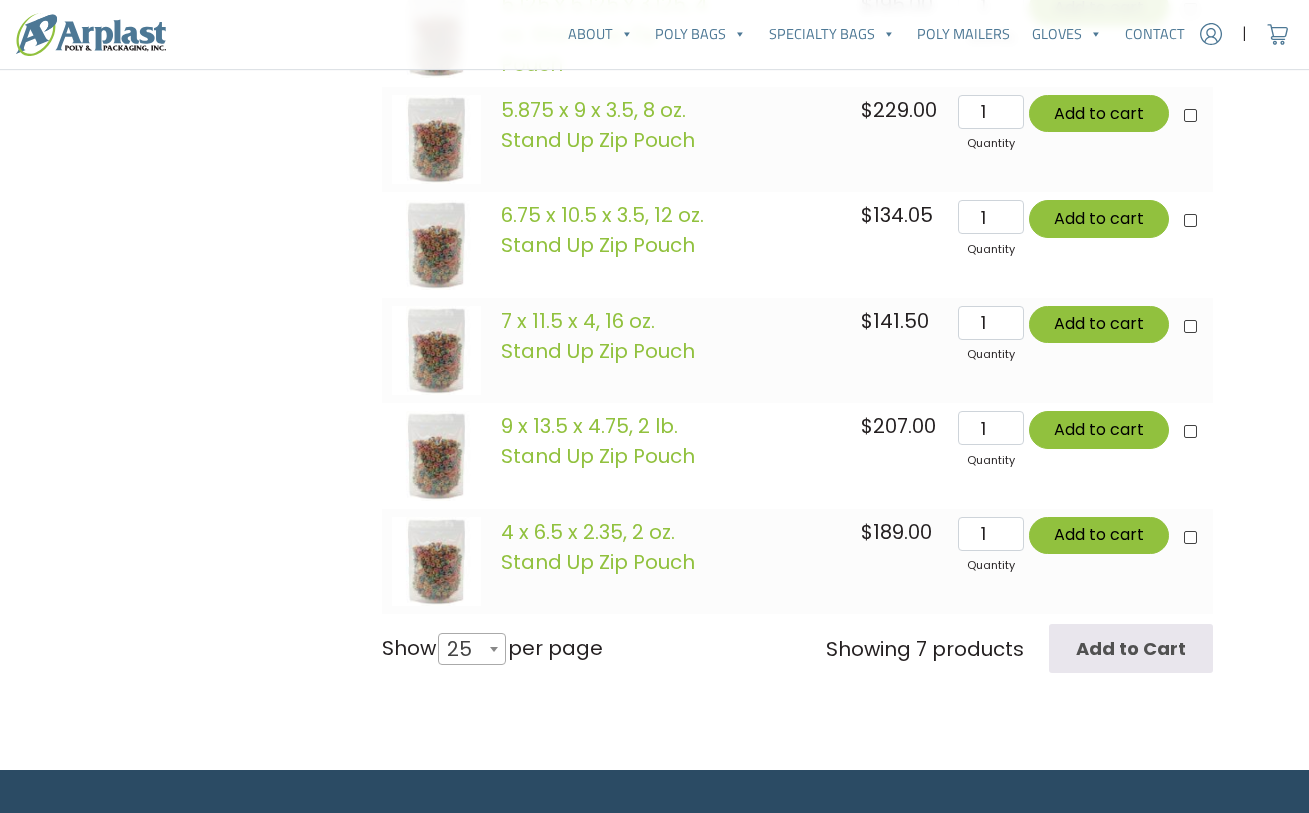 scroll, scrollTop: 19, scrollLeft: 0, axis: vertical 